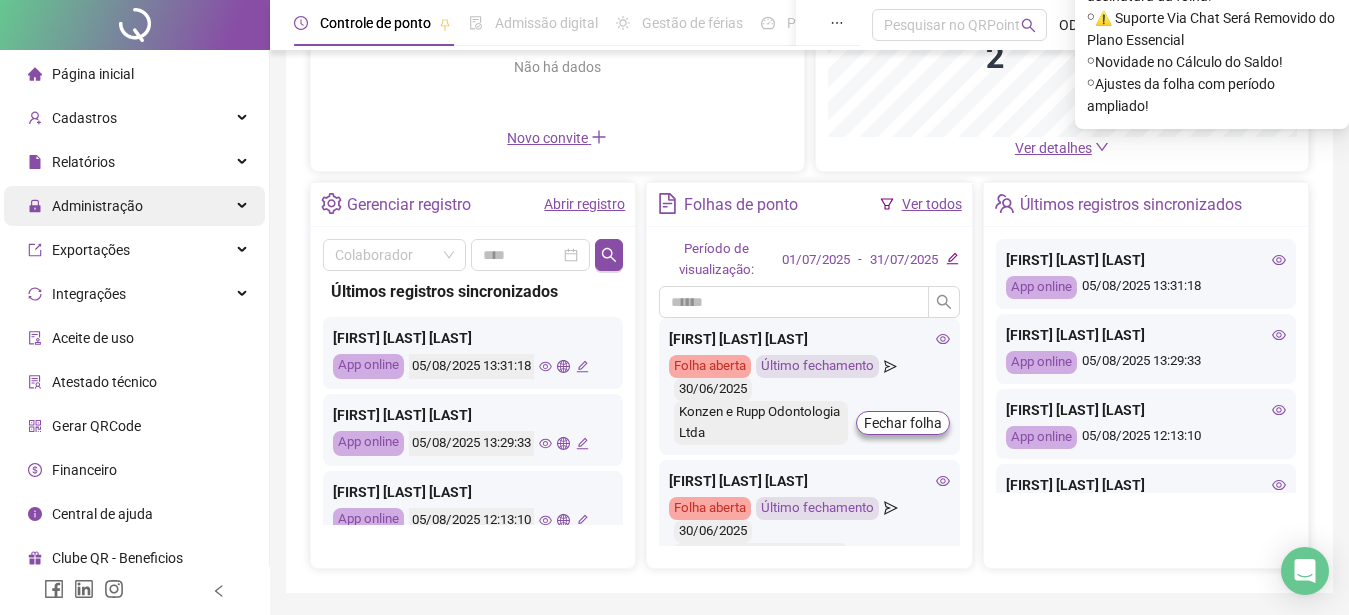scroll, scrollTop: 102, scrollLeft: 0, axis: vertical 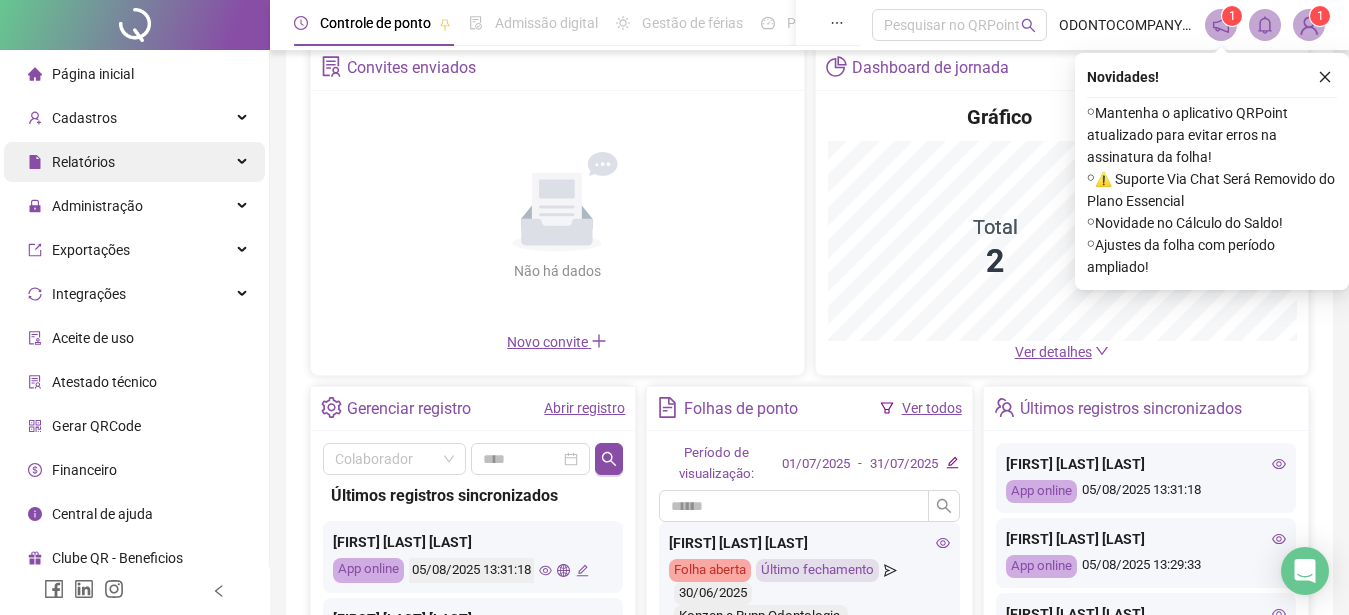 click on "Relatórios" at bounding box center [134, 162] 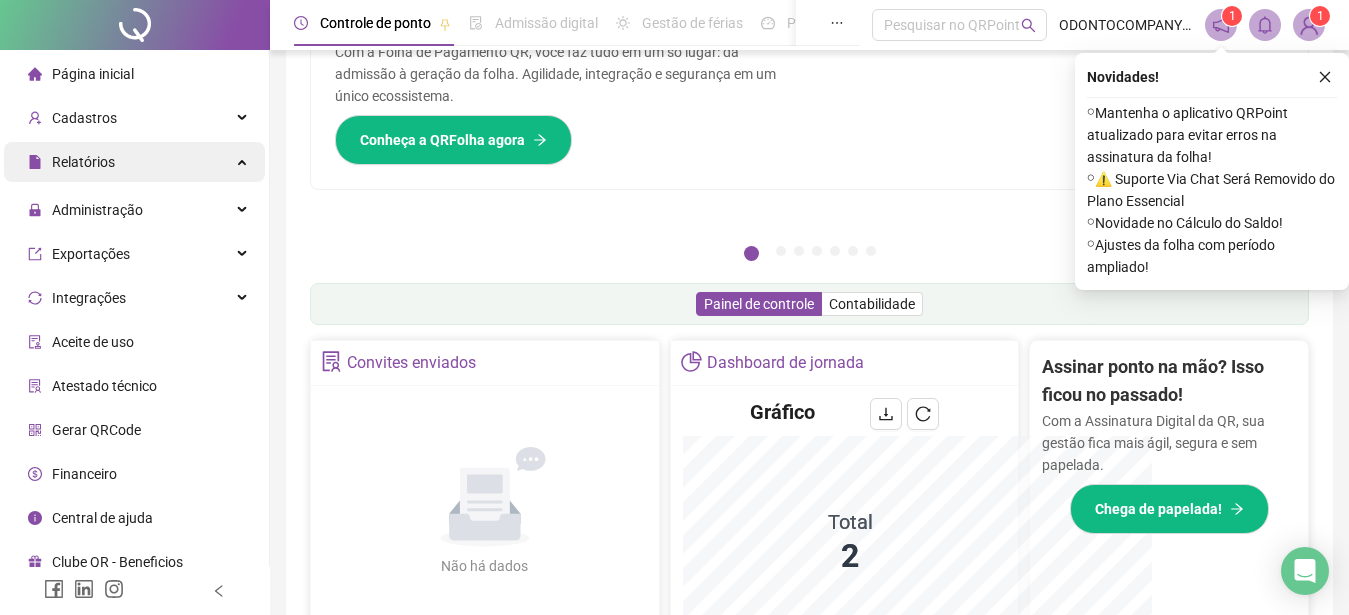 scroll, scrollTop: 397, scrollLeft: 0, axis: vertical 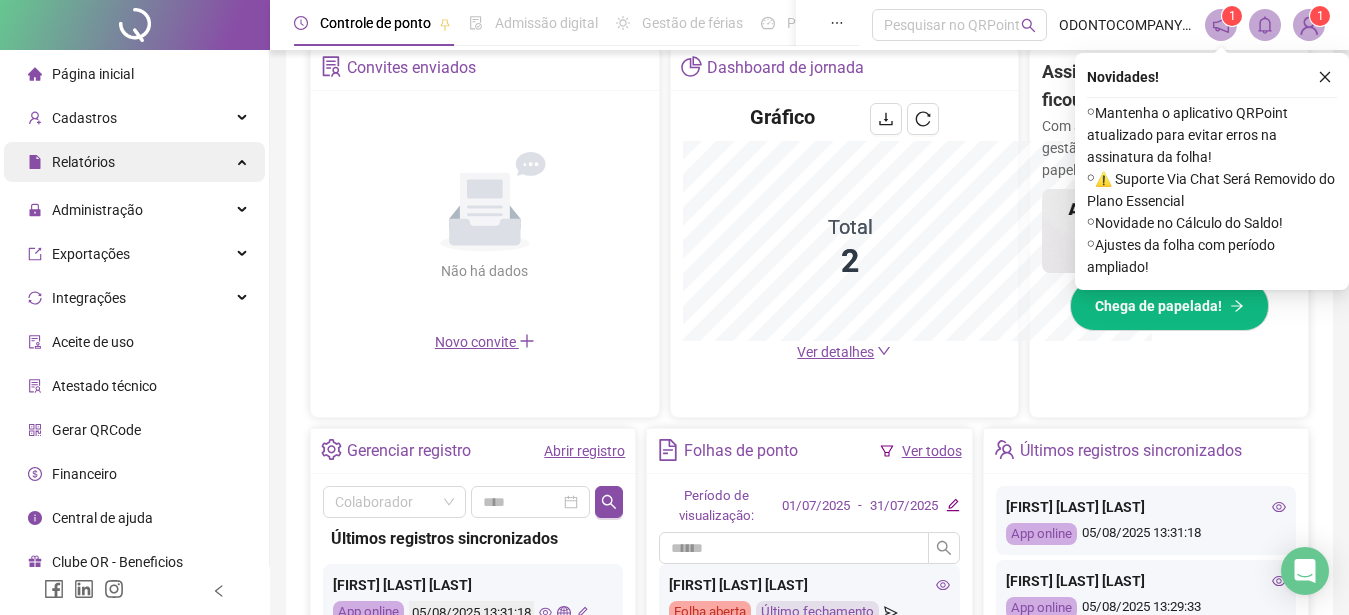 click on "Relatórios" at bounding box center [83, 162] 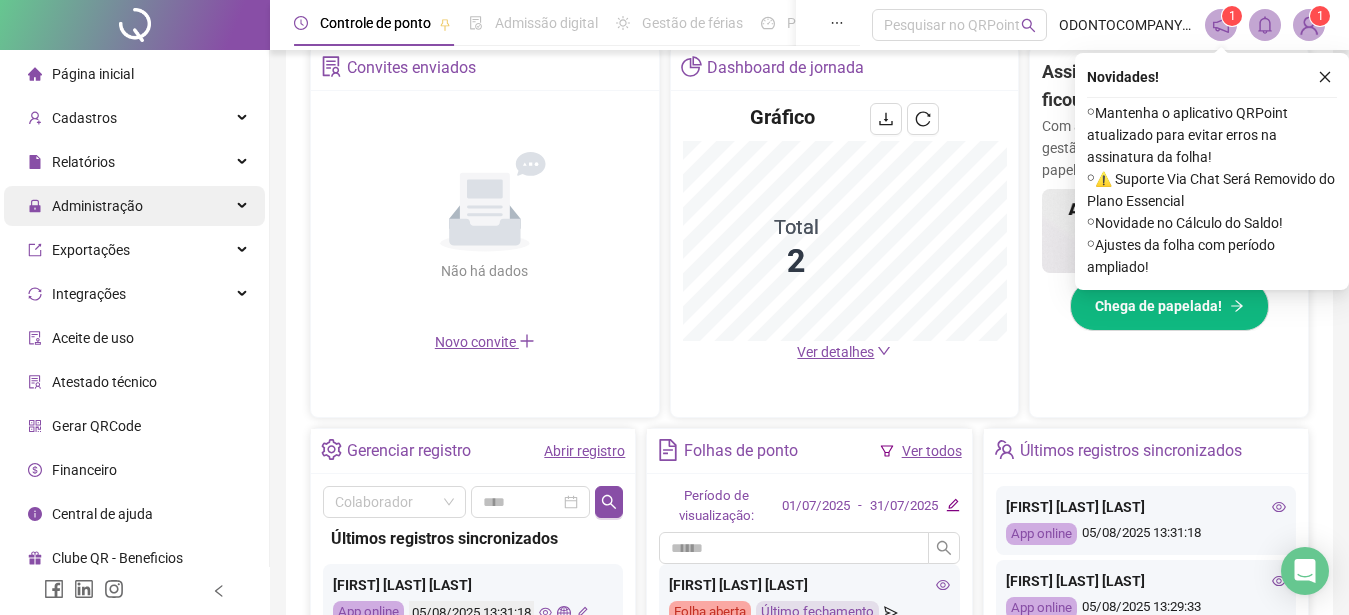 click on "Administração" at bounding box center [97, 206] 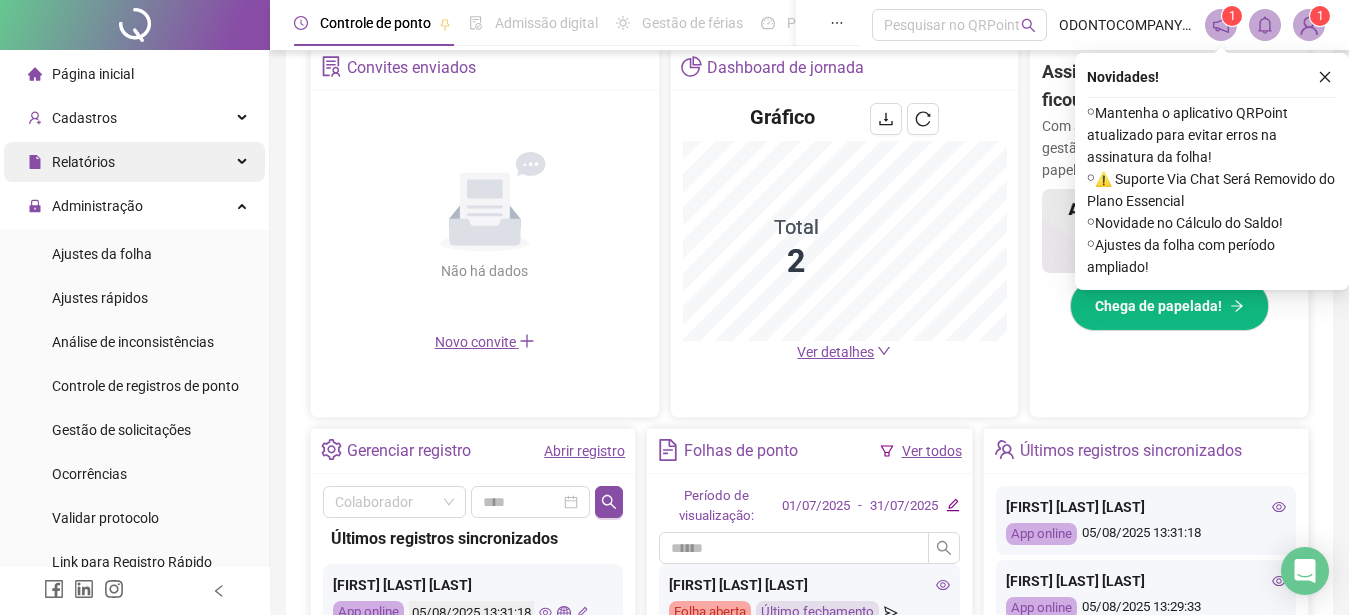 click on "Relatórios" at bounding box center (83, 162) 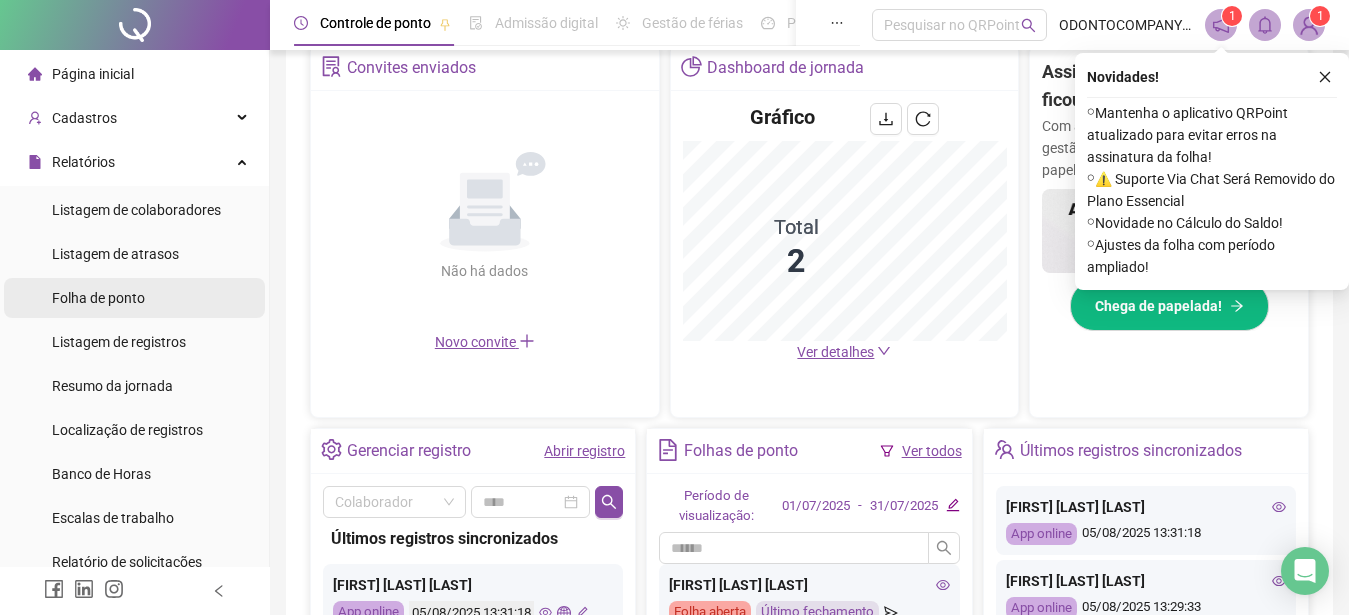 click on "Folha de ponto" at bounding box center [98, 298] 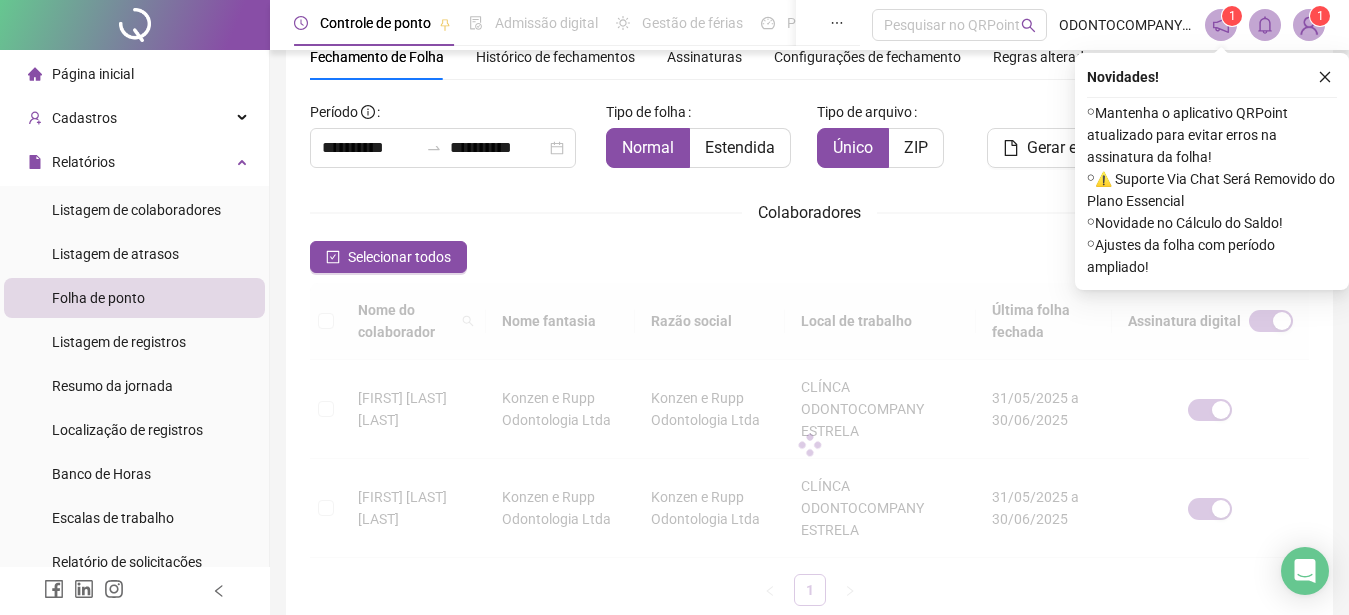 scroll, scrollTop: 102, scrollLeft: 0, axis: vertical 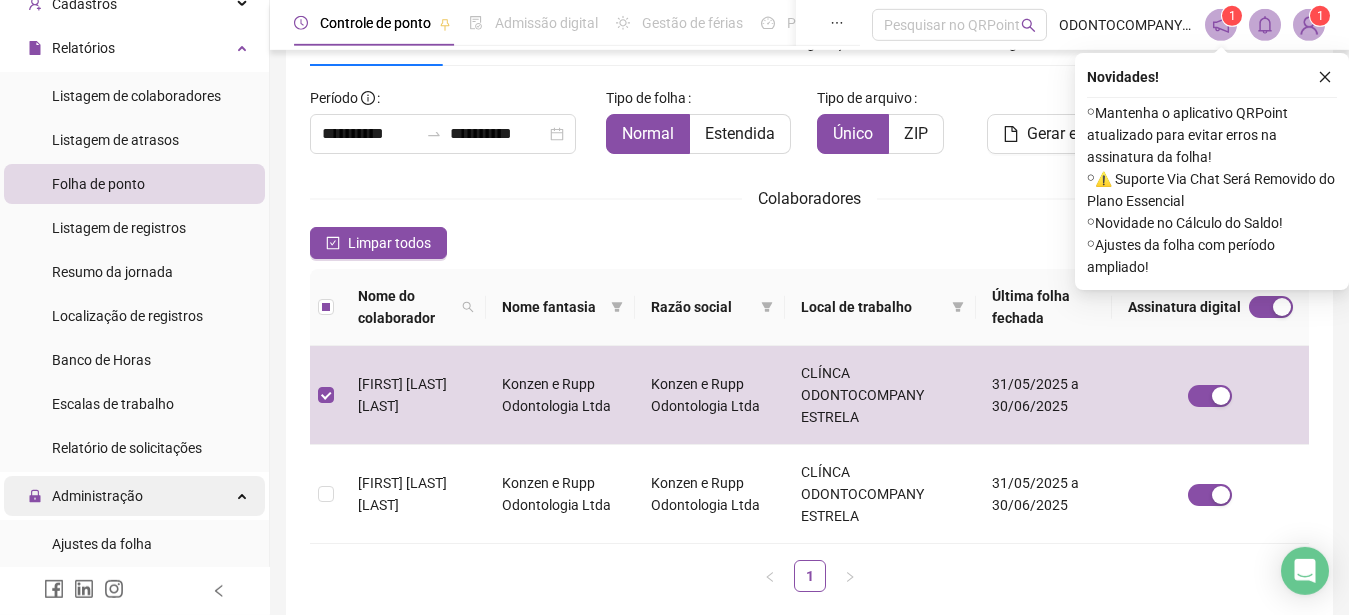 click on "Administração" at bounding box center [97, 496] 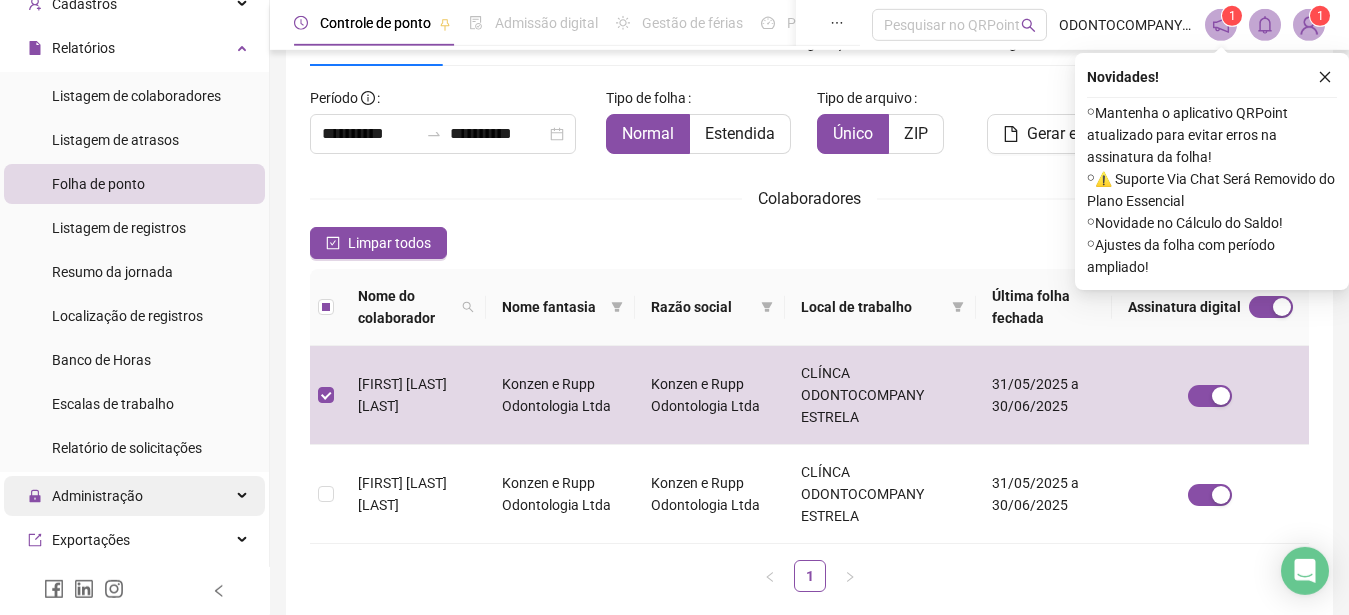 click on "Administração" at bounding box center (97, 496) 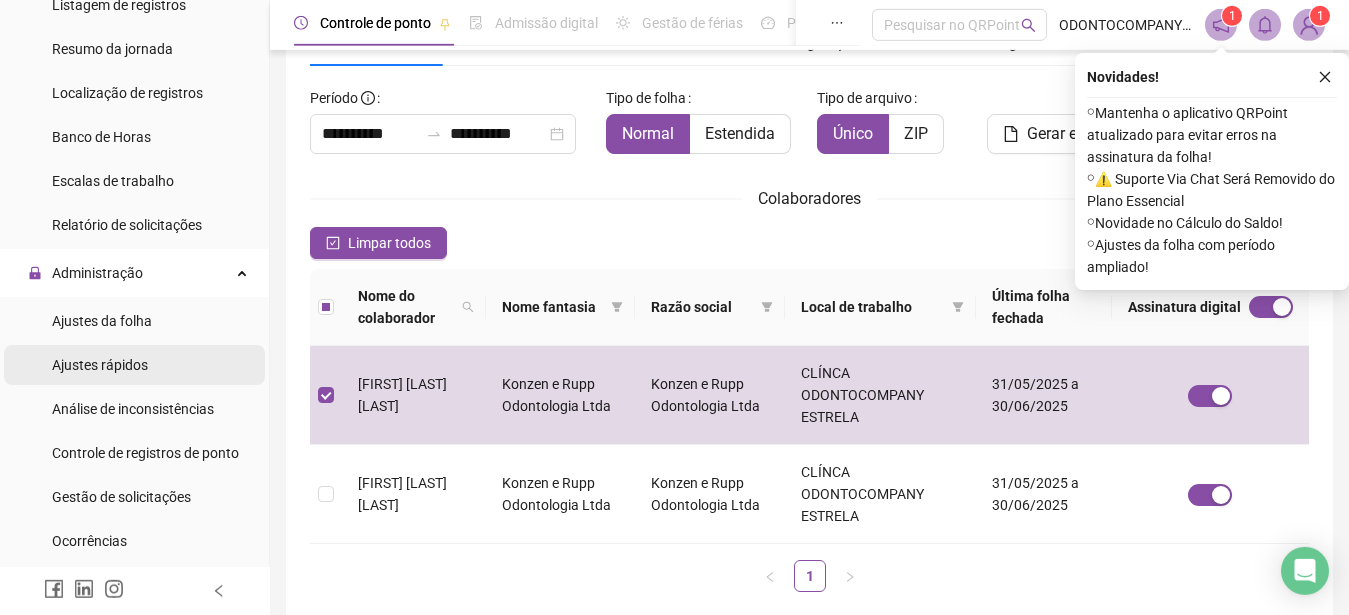 scroll, scrollTop: 342, scrollLeft: 0, axis: vertical 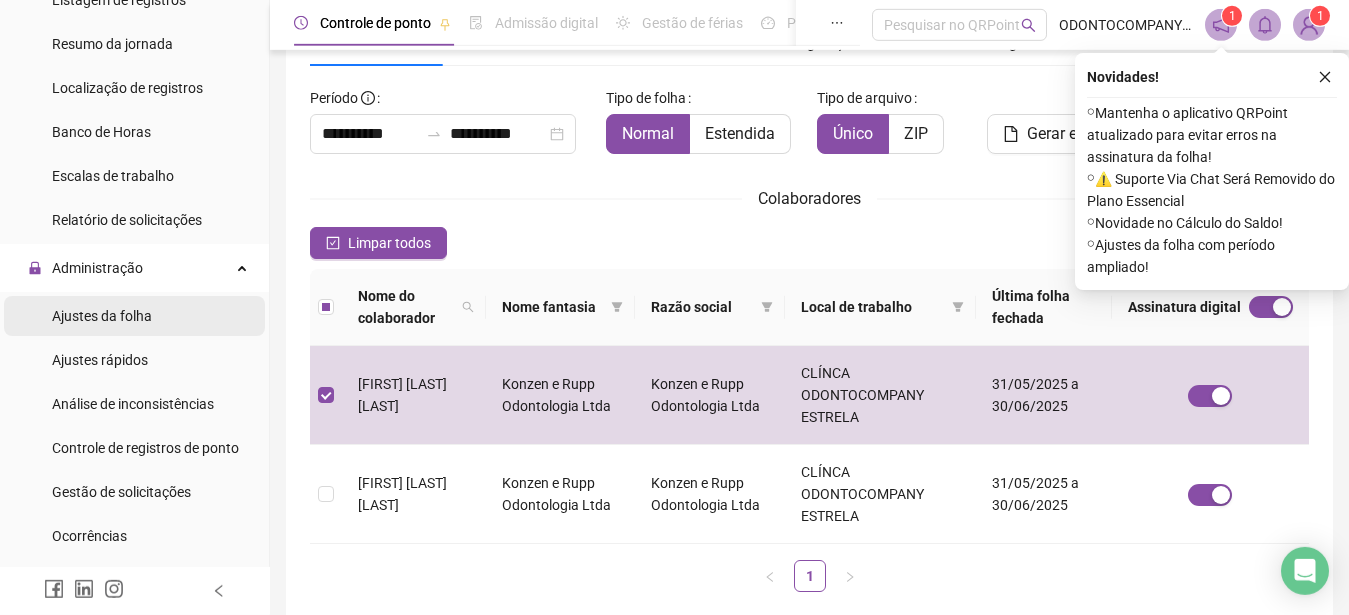 click on "Ajustes da folha" at bounding box center [102, 316] 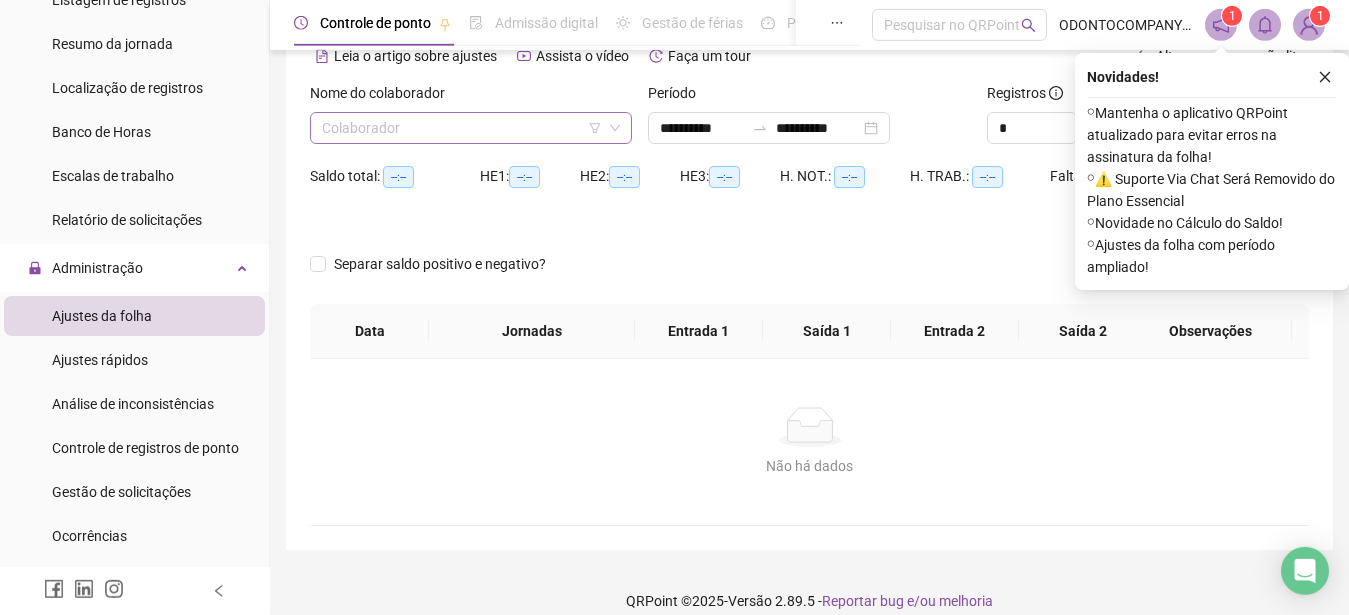 click at bounding box center [462, 128] 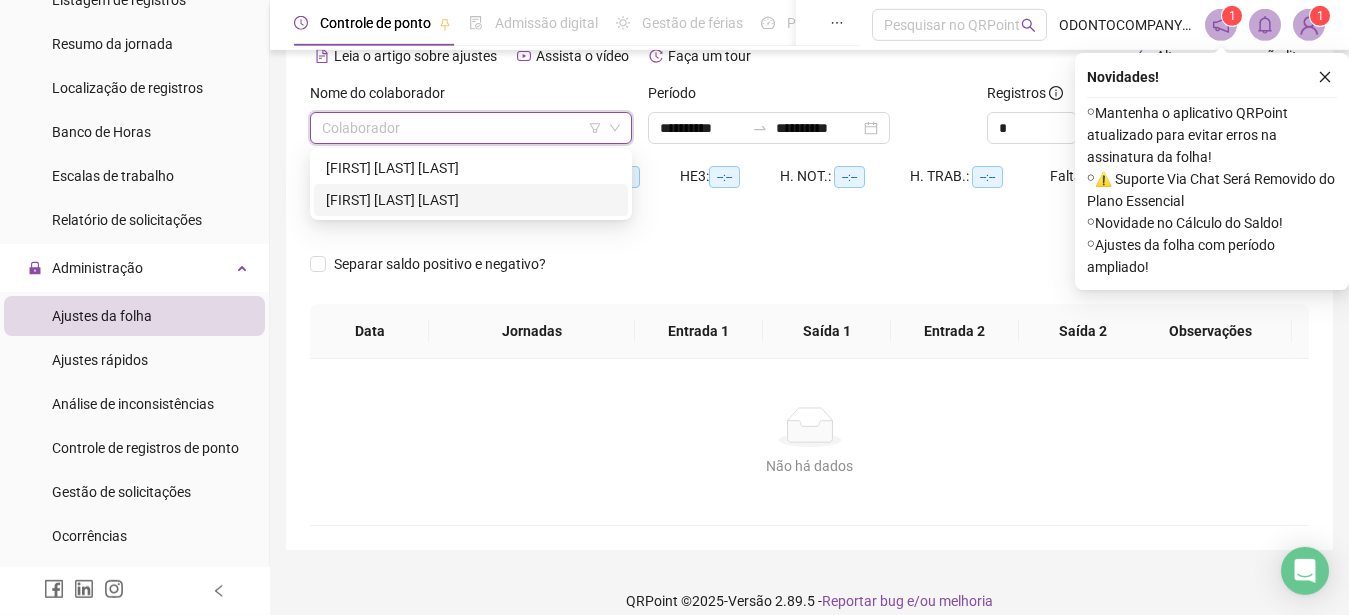 click on "[FIRST] [LAST] [LAST]" at bounding box center (471, 200) 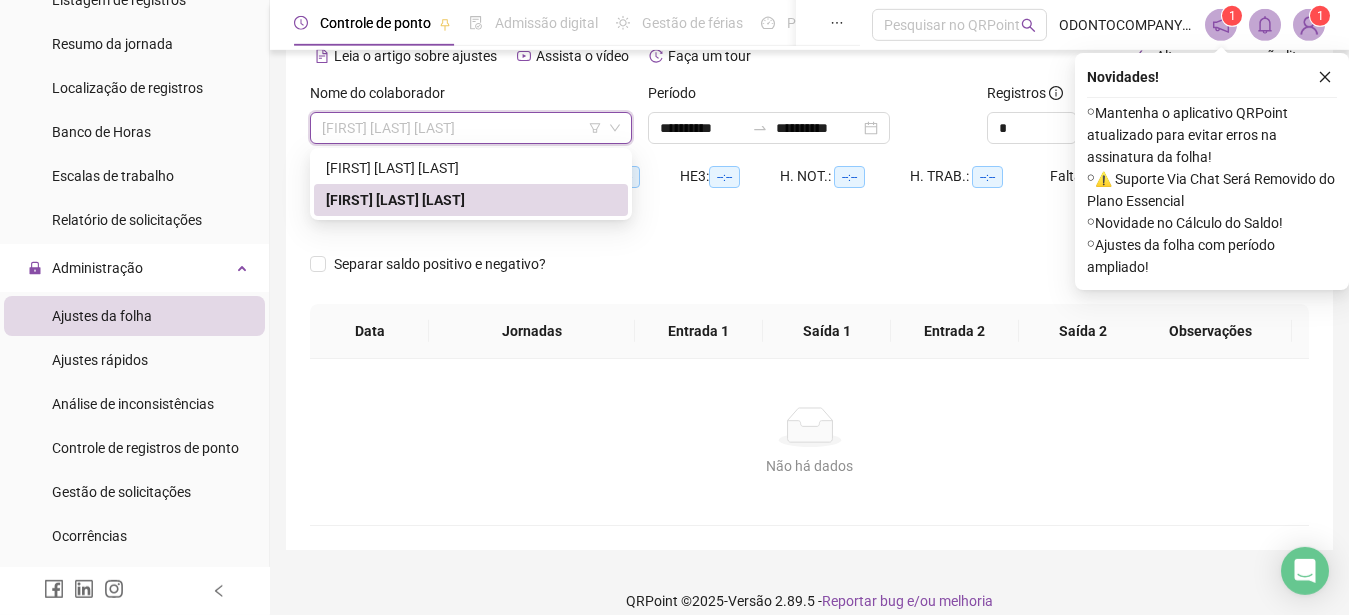drag, startPoint x: 542, startPoint y: 128, endPoint x: 333, endPoint y: 125, distance: 209.02153 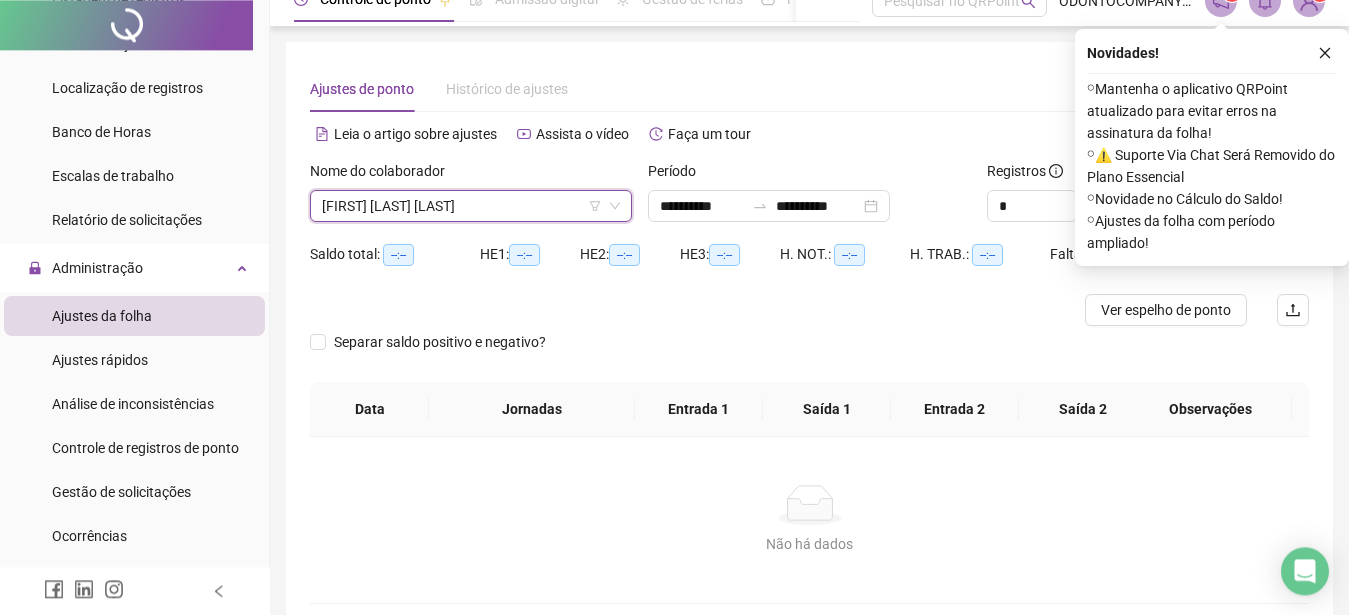 scroll, scrollTop: 0, scrollLeft: 0, axis: both 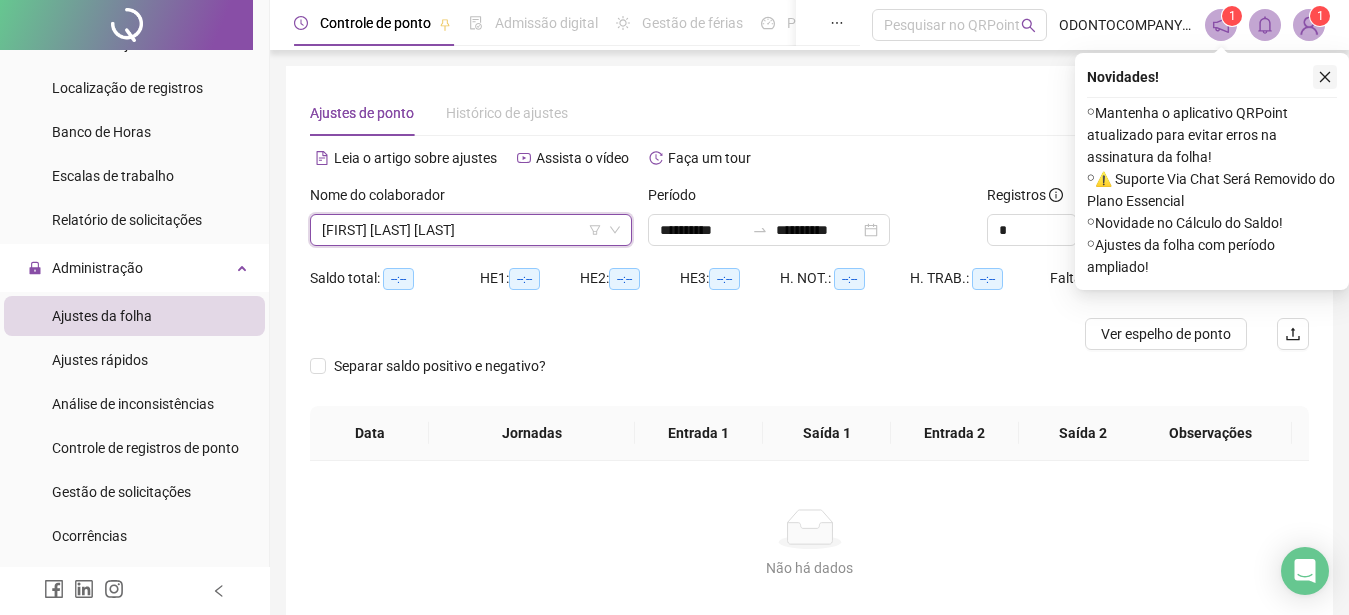 drag, startPoint x: 1333, startPoint y: 78, endPoint x: 1331, endPoint y: 88, distance: 10.198039 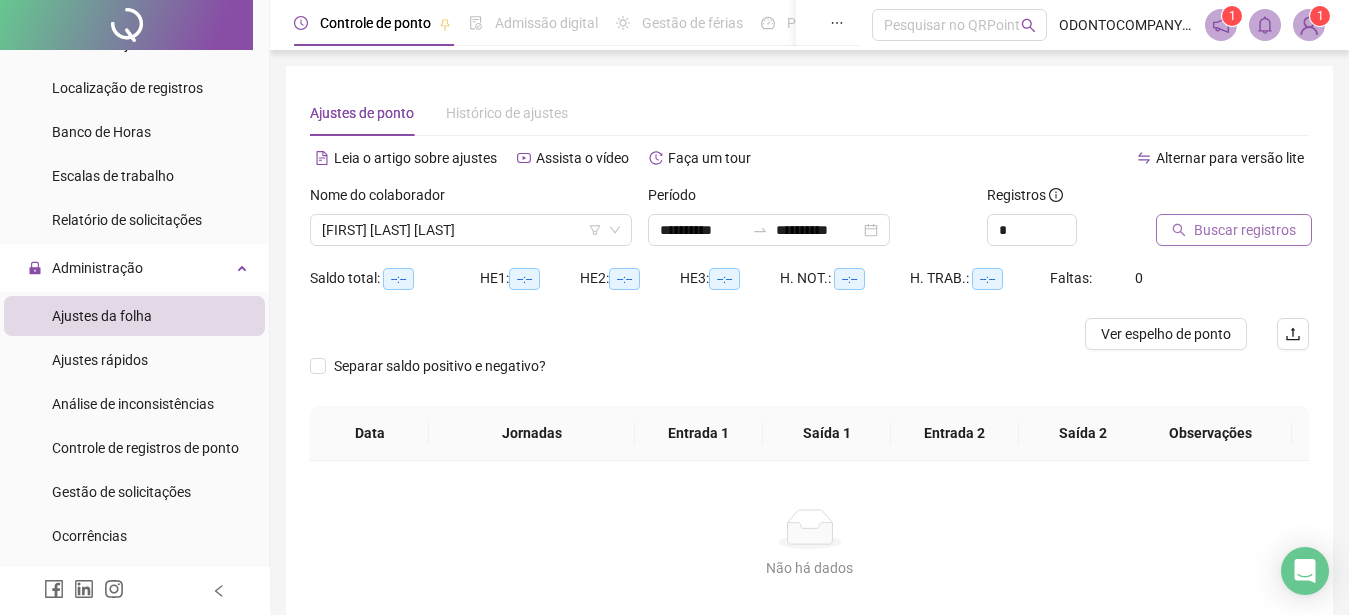 click on "Buscar registros" at bounding box center [1245, 230] 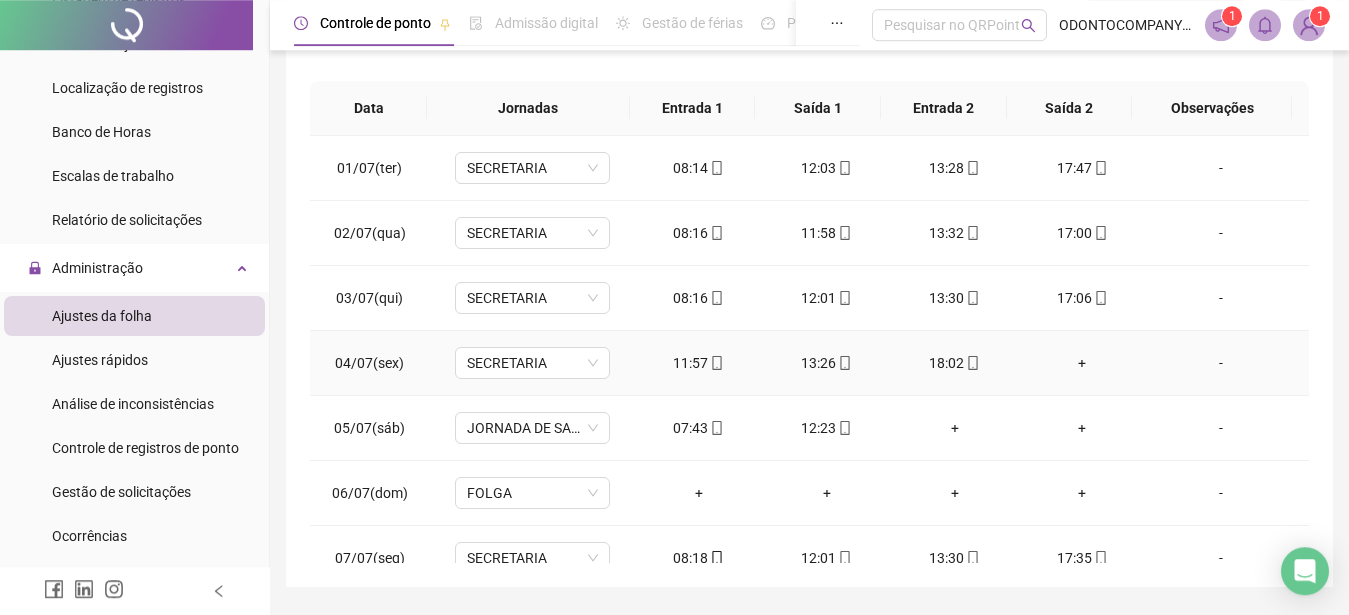 scroll, scrollTop: 407, scrollLeft: 0, axis: vertical 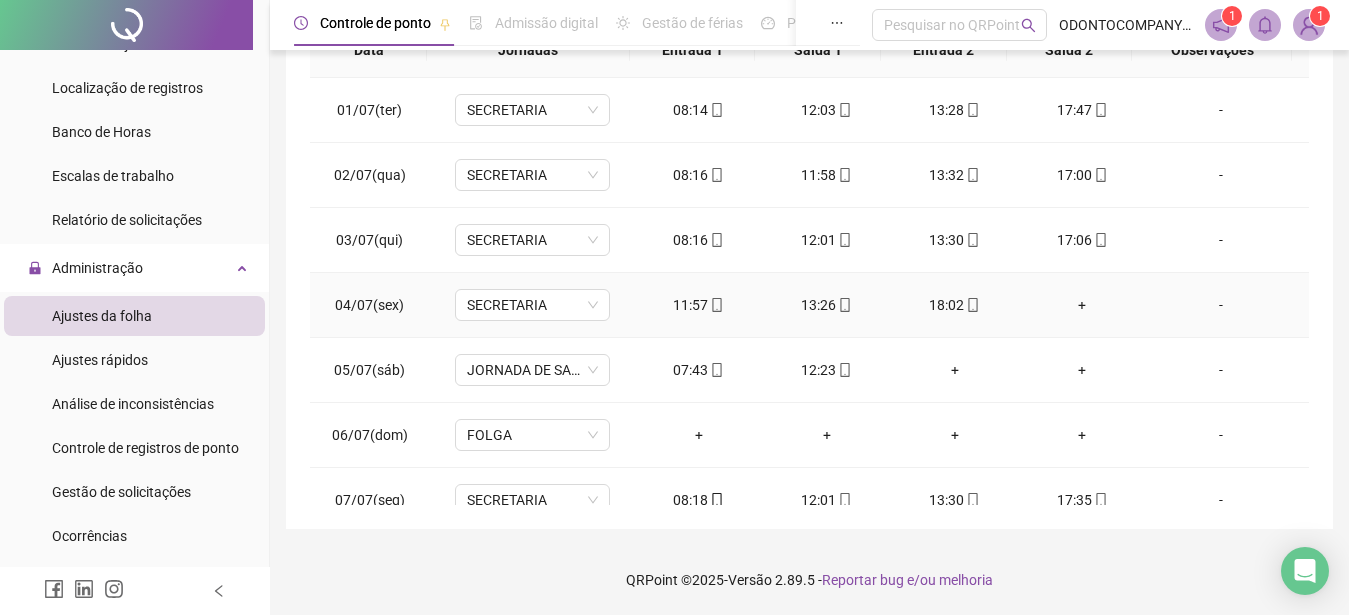click on "+" at bounding box center [1083, 305] 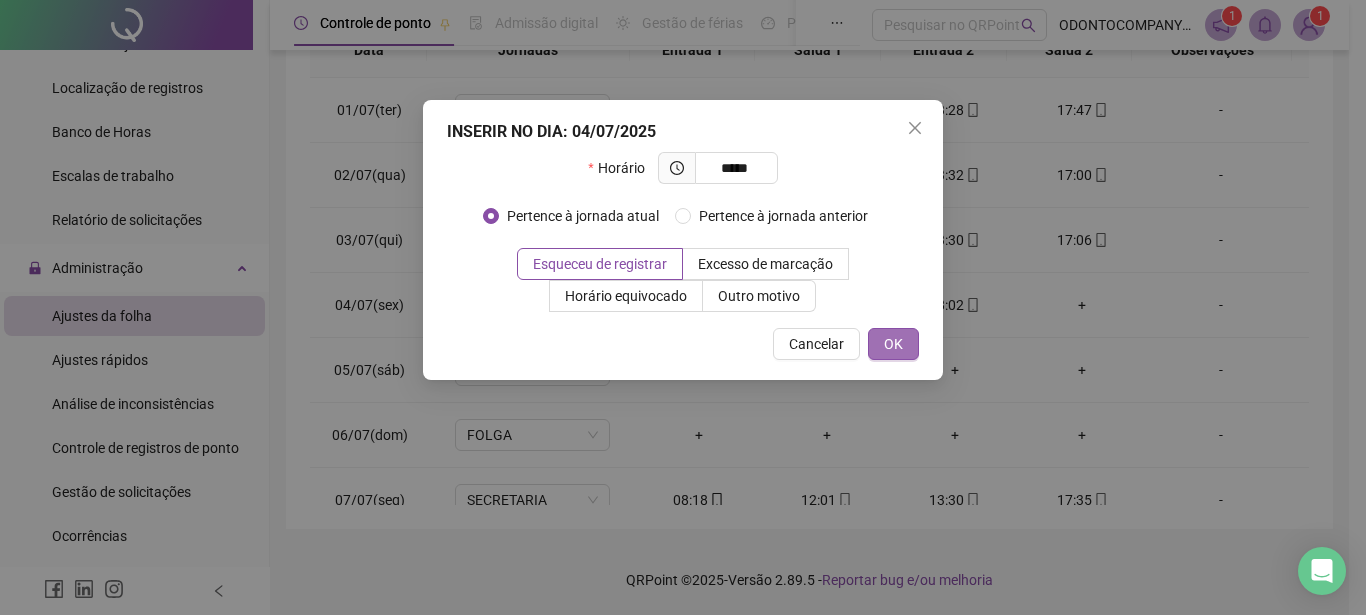 type on "*****" 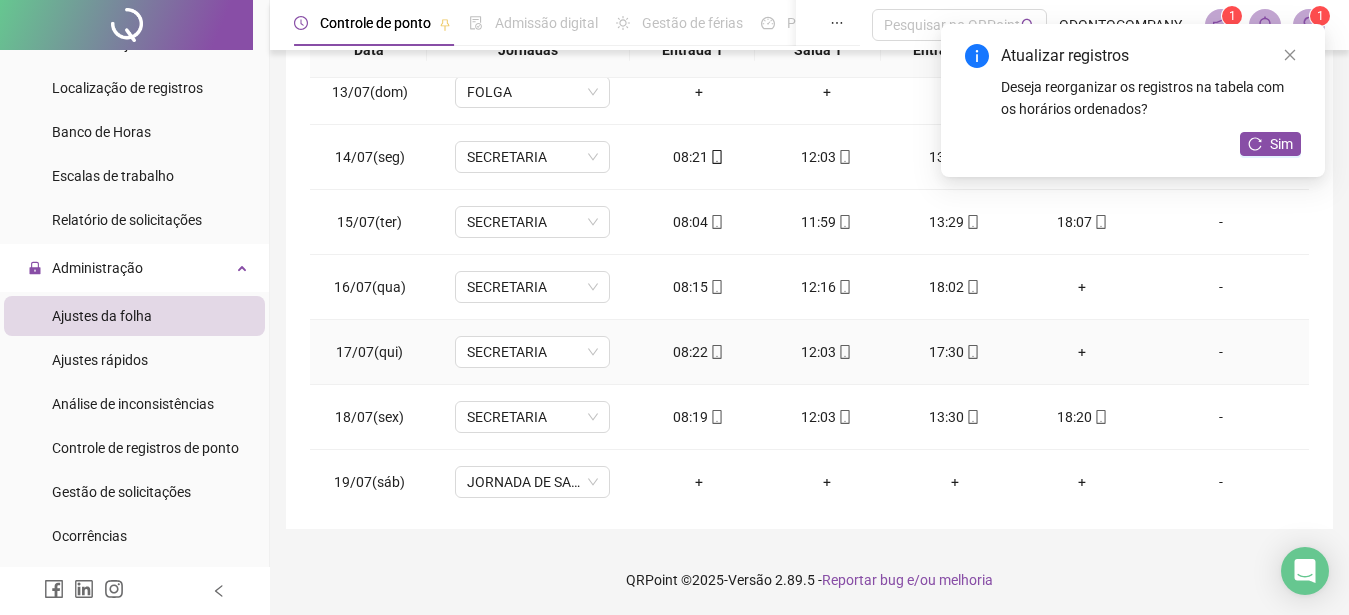 scroll, scrollTop: 1026, scrollLeft: 0, axis: vertical 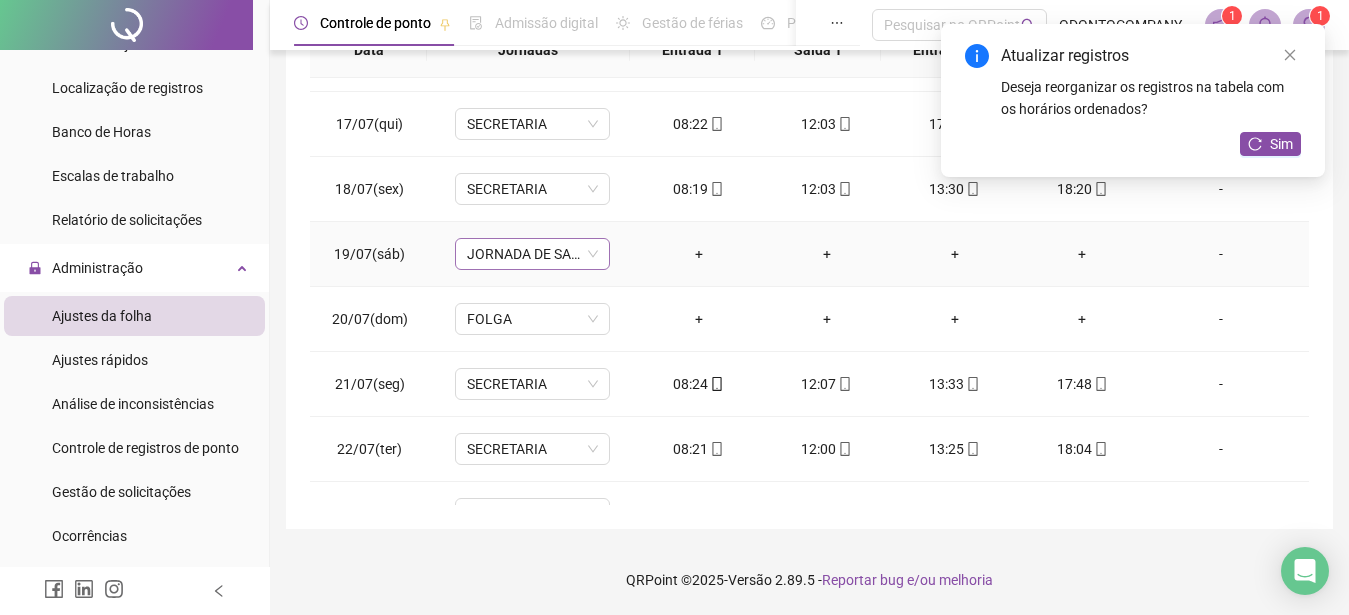 click on "JORNADA DE SABADO 42H" at bounding box center [532, 254] 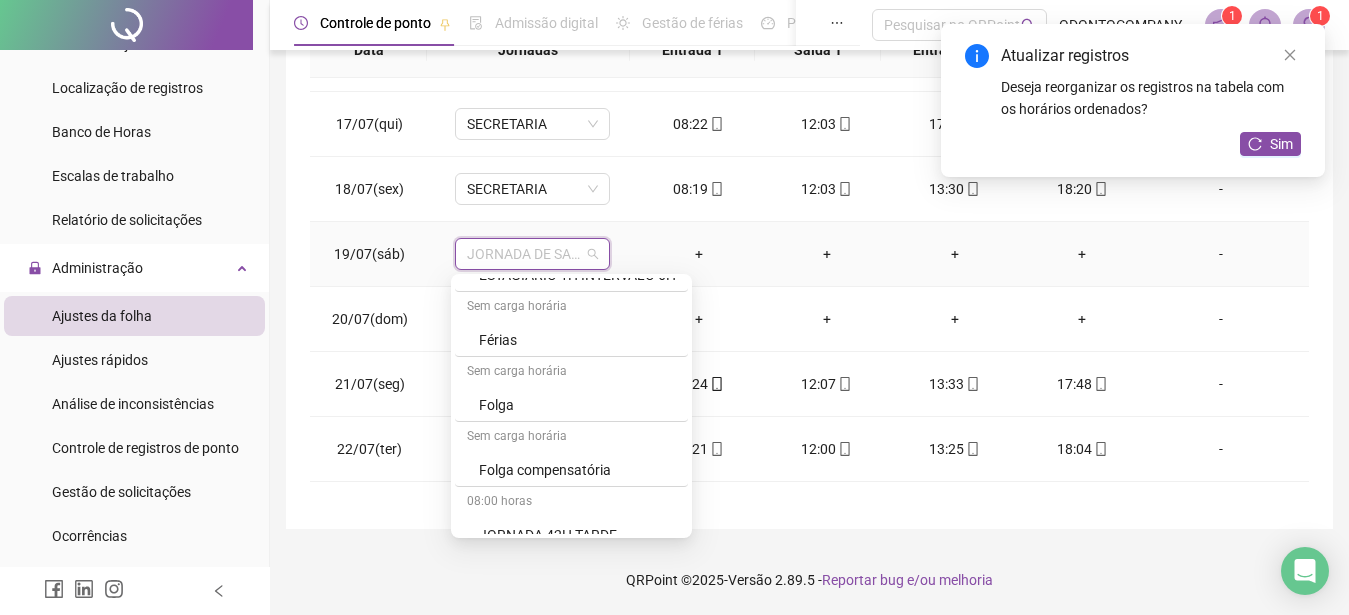scroll, scrollTop: 342, scrollLeft: 0, axis: vertical 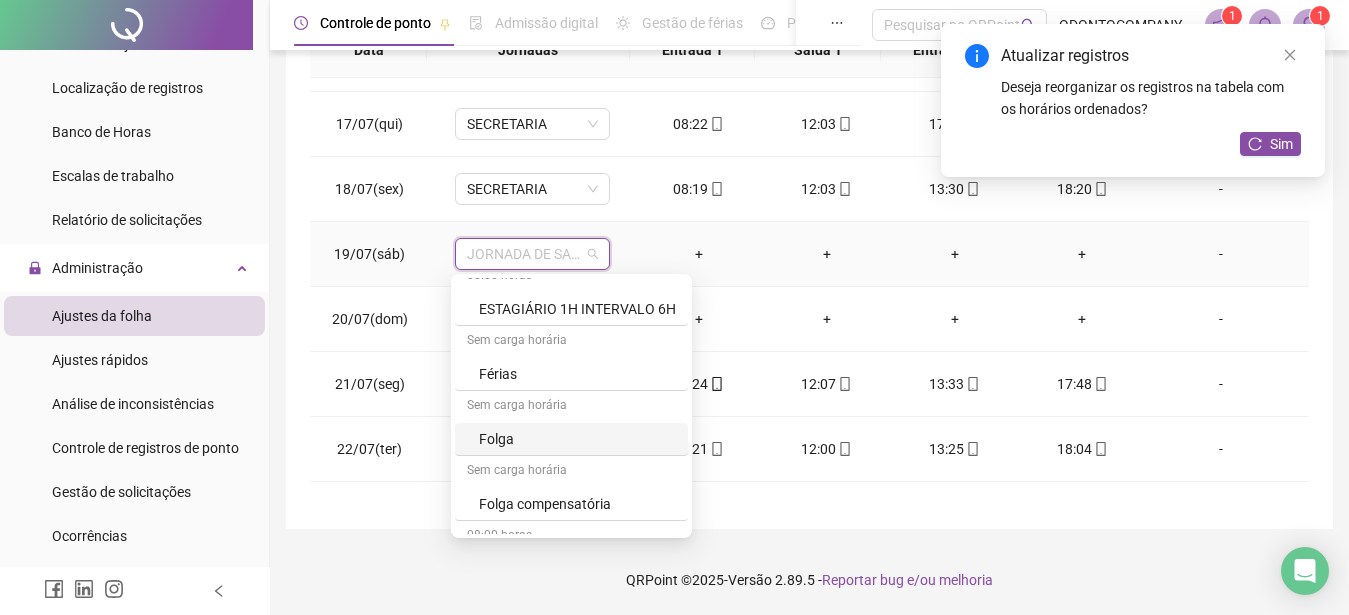 click on "Folga" at bounding box center (577, 439) 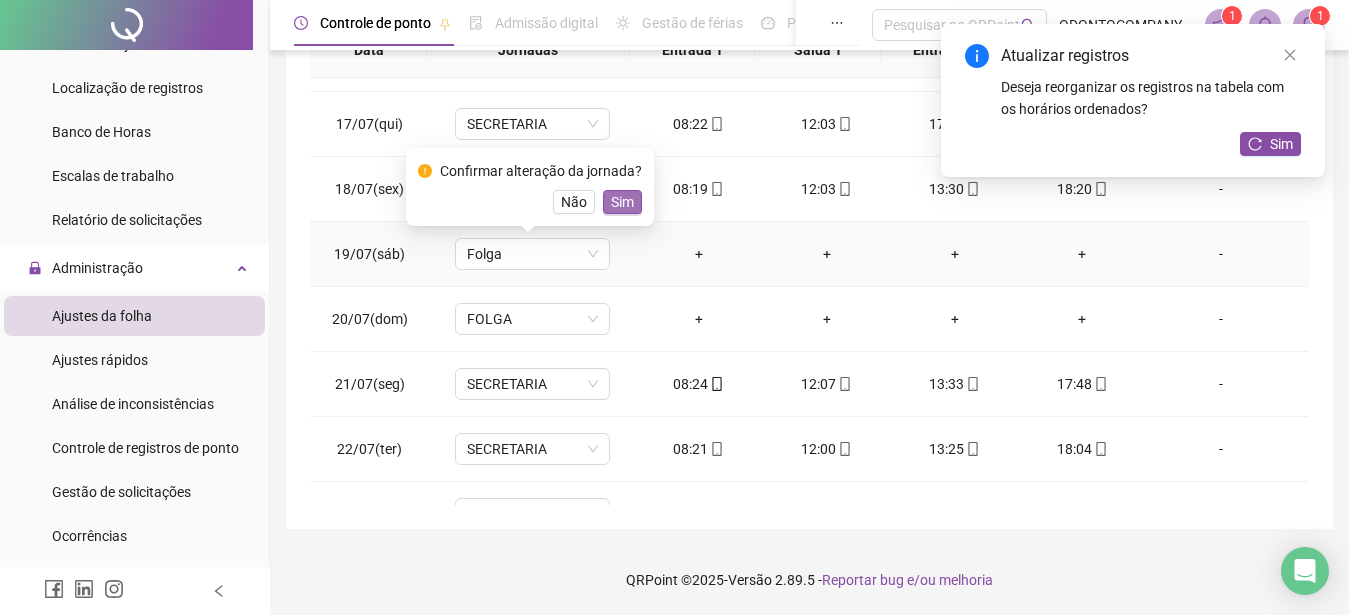 click on "Sim" at bounding box center [622, 202] 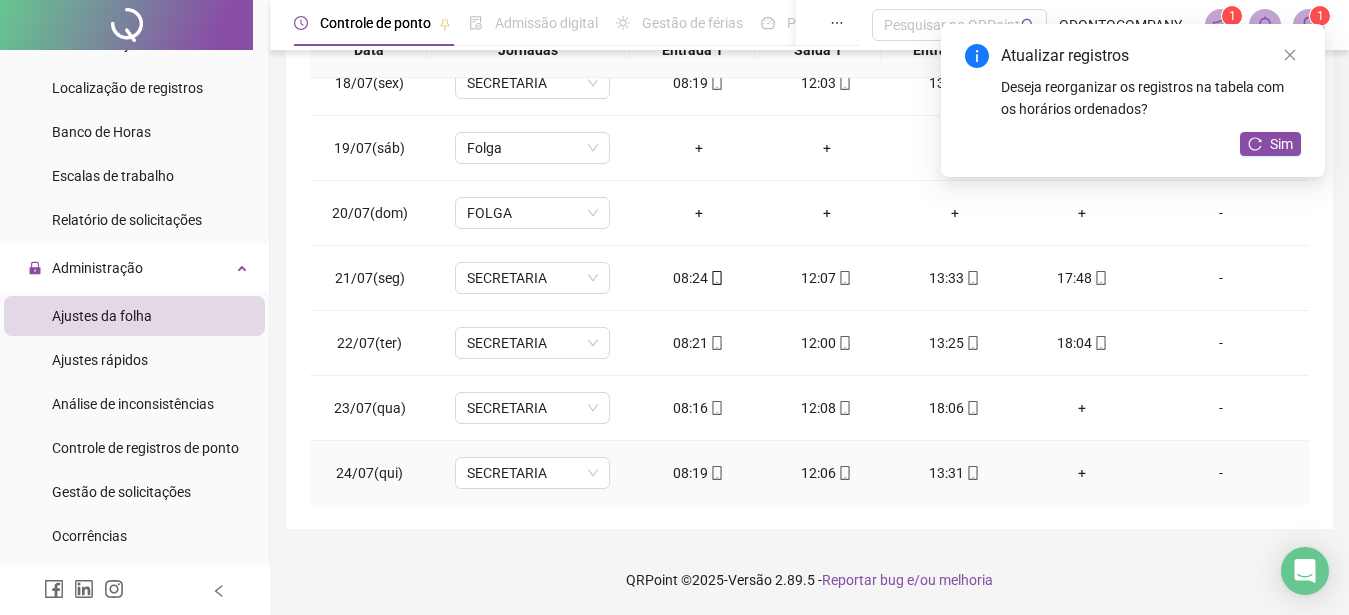 scroll, scrollTop: 1246, scrollLeft: 0, axis: vertical 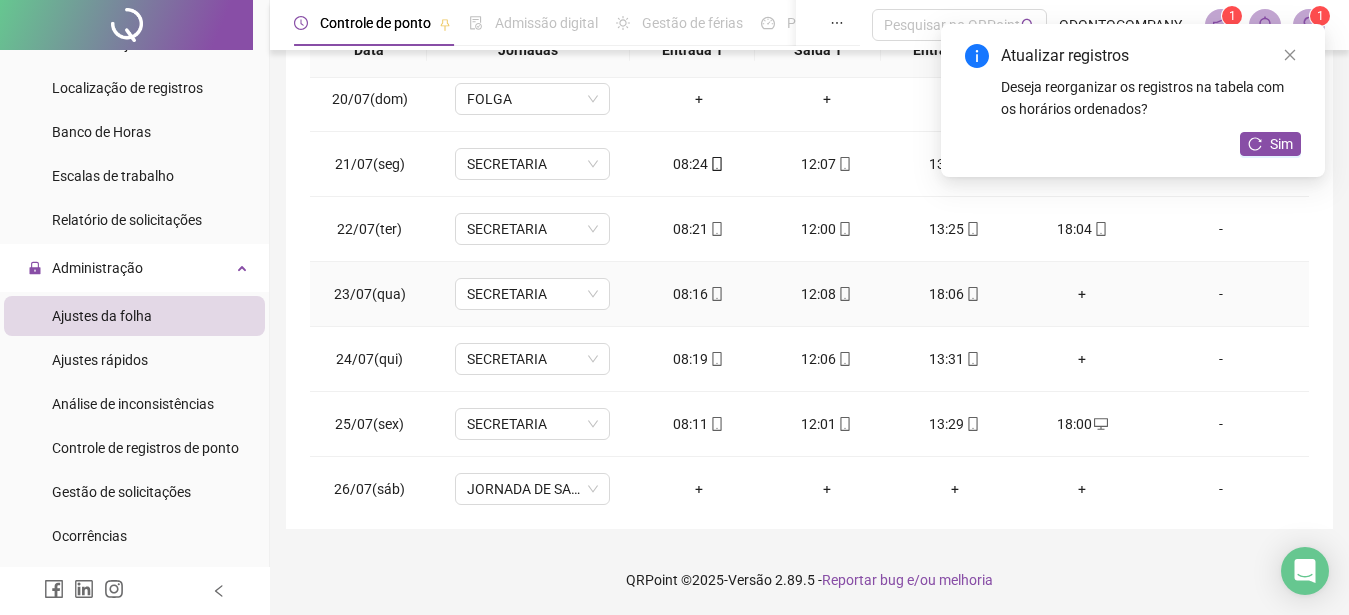 click on "+" at bounding box center [1083, 294] 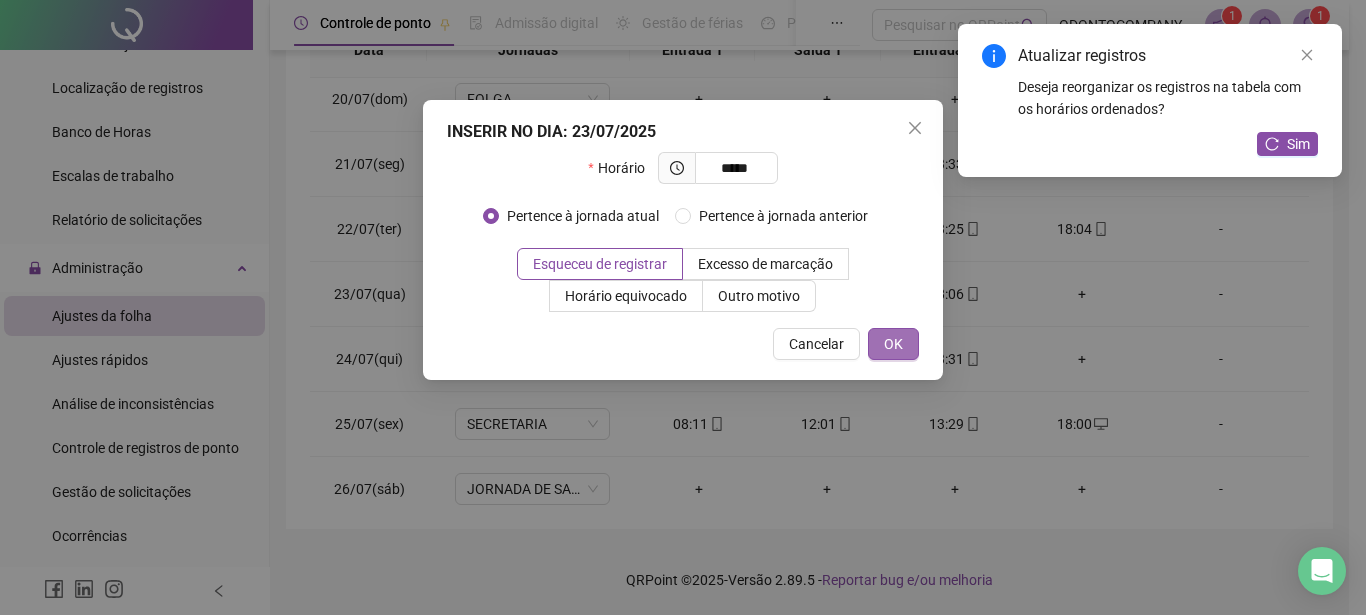 type on "*****" 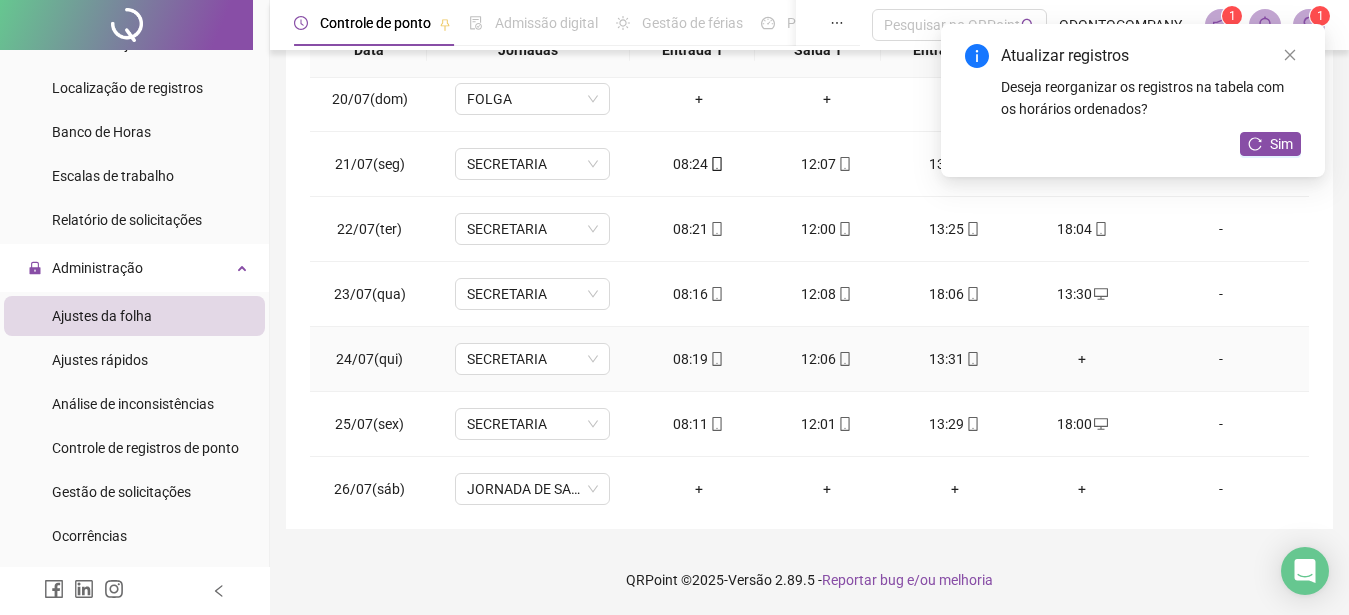 click on "+" at bounding box center [1083, 359] 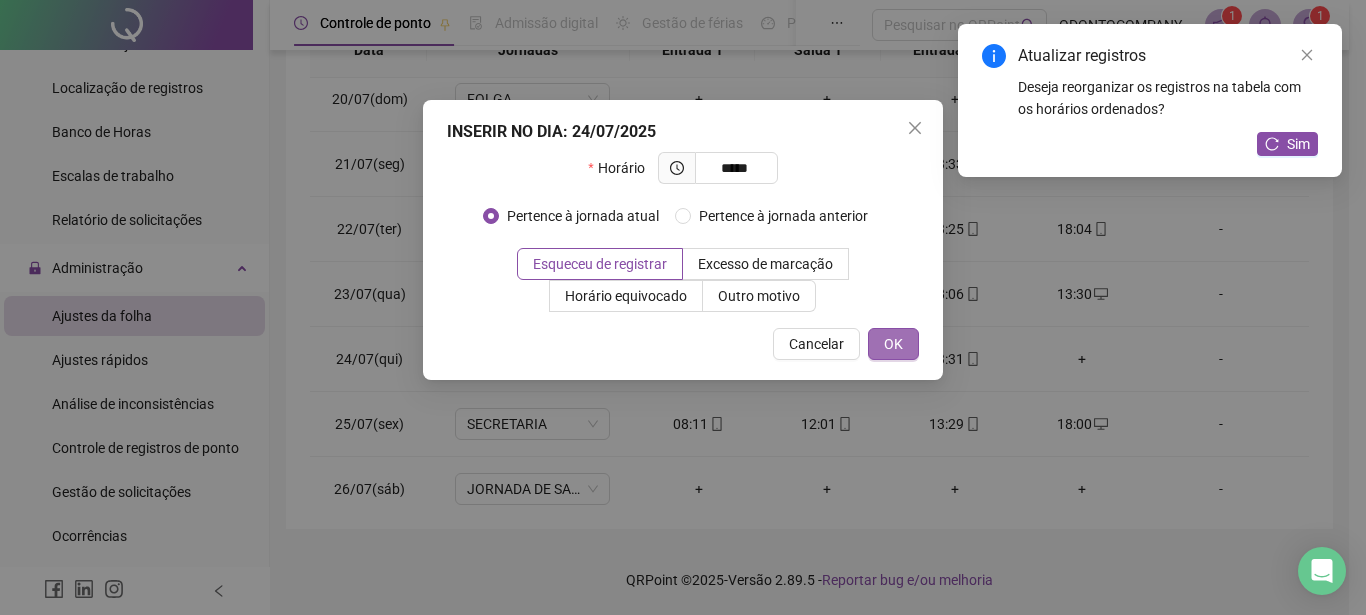 type on "*****" 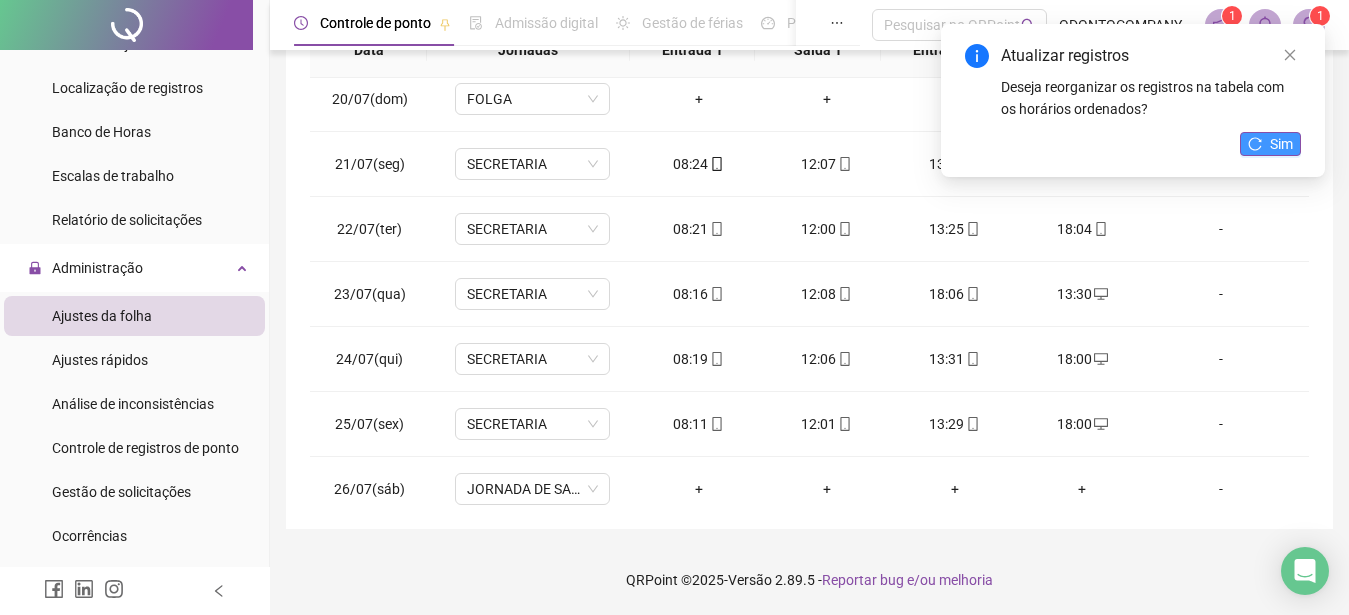 click on "Sim" at bounding box center [1270, 144] 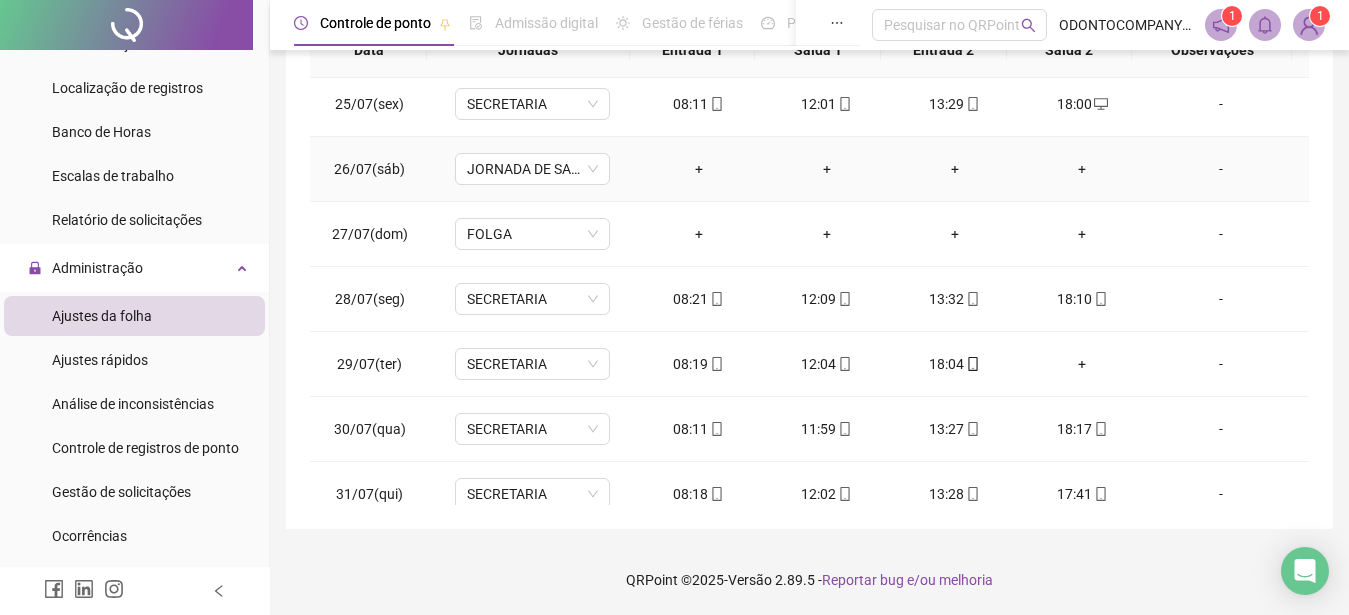 scroll, scrollTop: 1588, scrollLeft: 0, axis: vertical 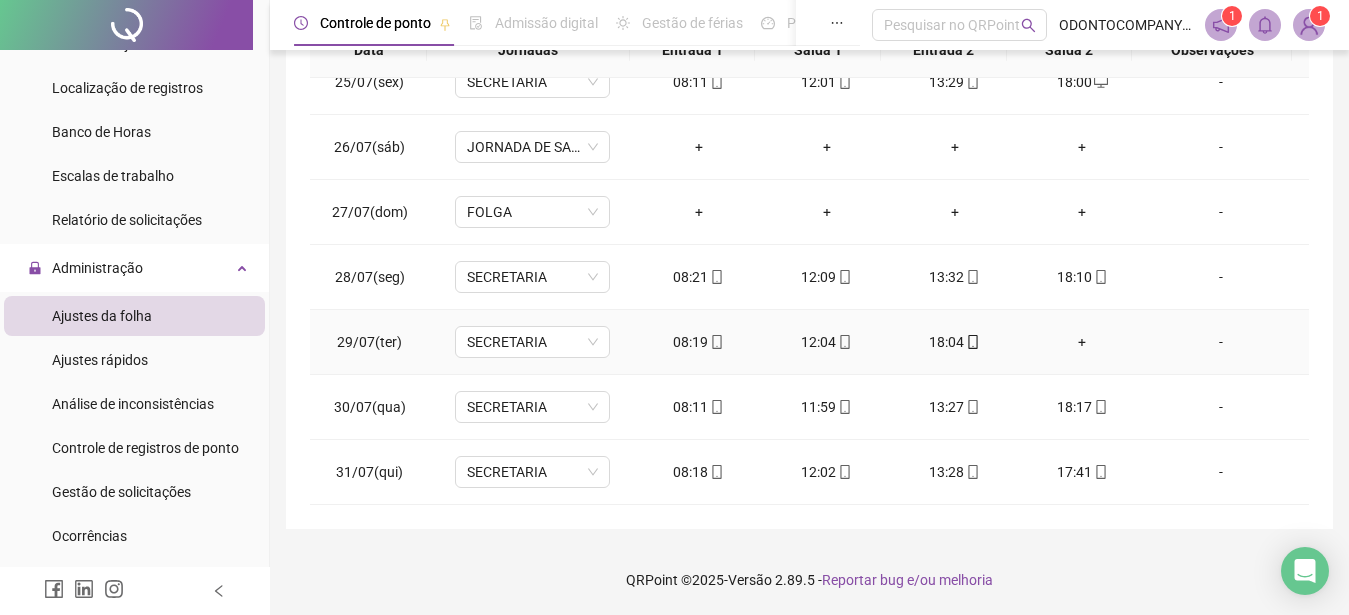 click on "+" at bounding box center [1083, 342] 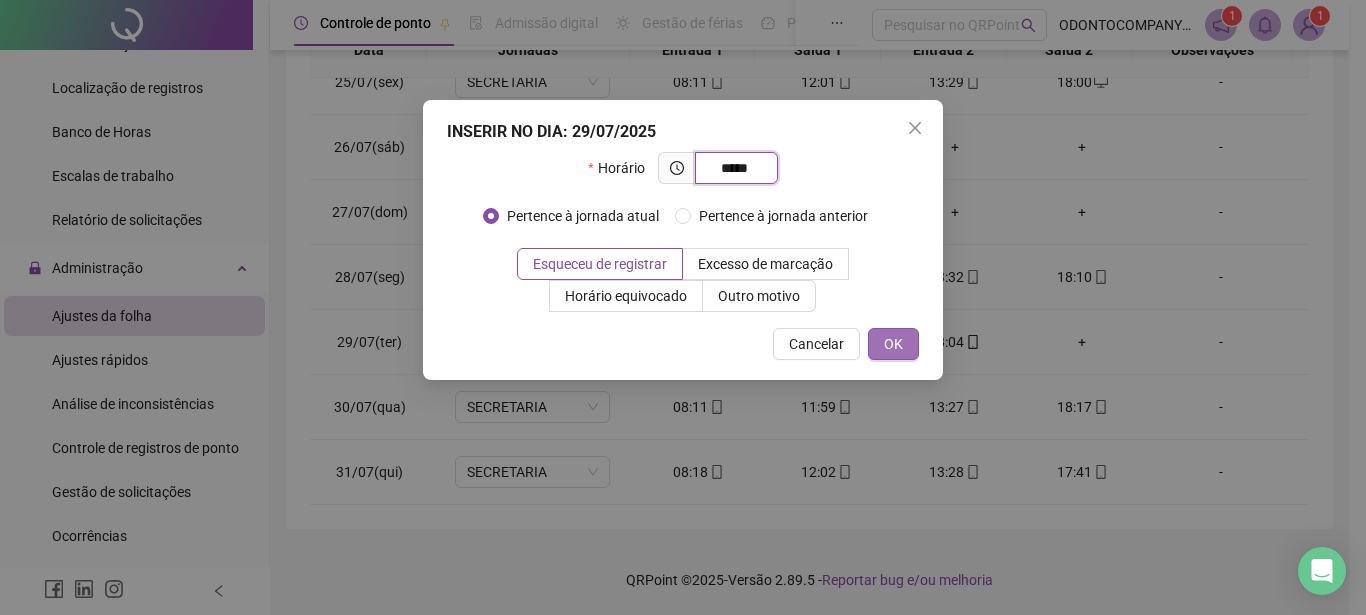 type on "*****" 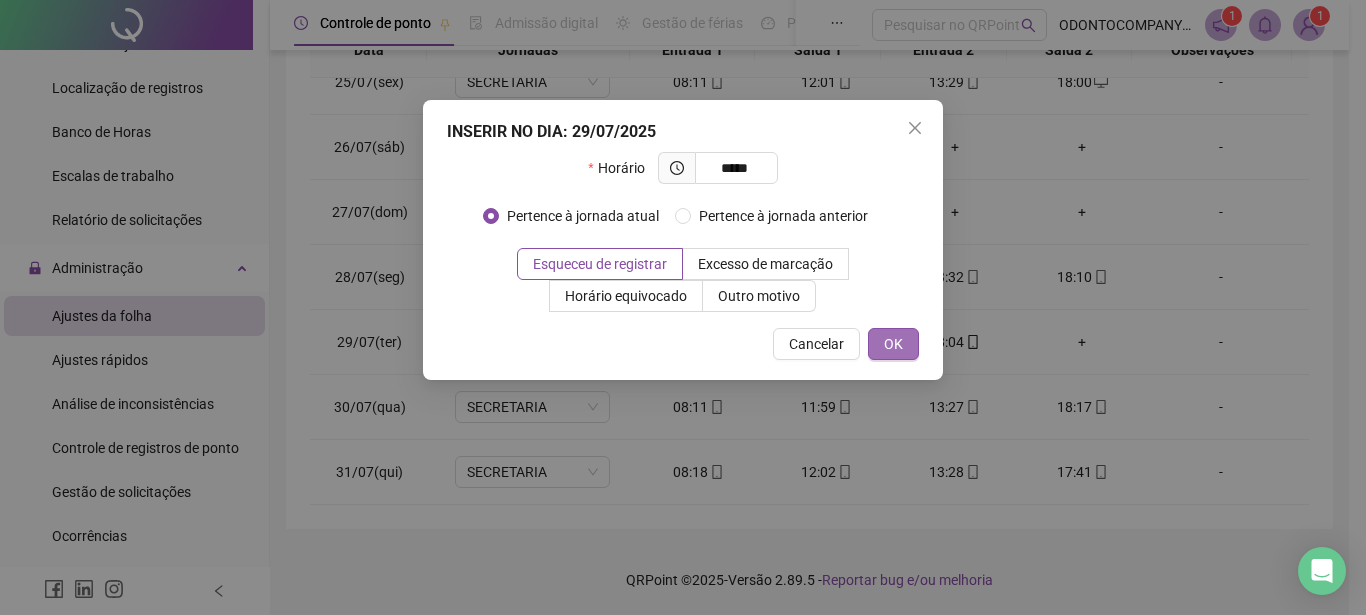 click on "OK" at bounding box center [893, 344] 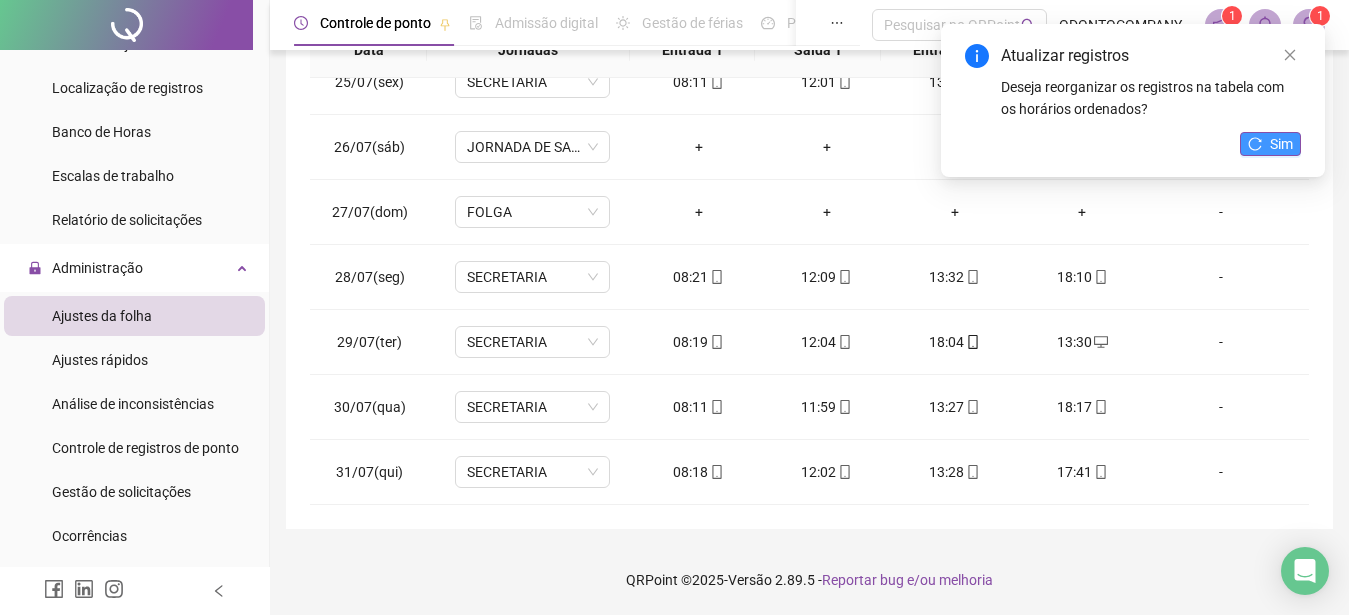 click on "Sim" at bounding box center (1281, 144) 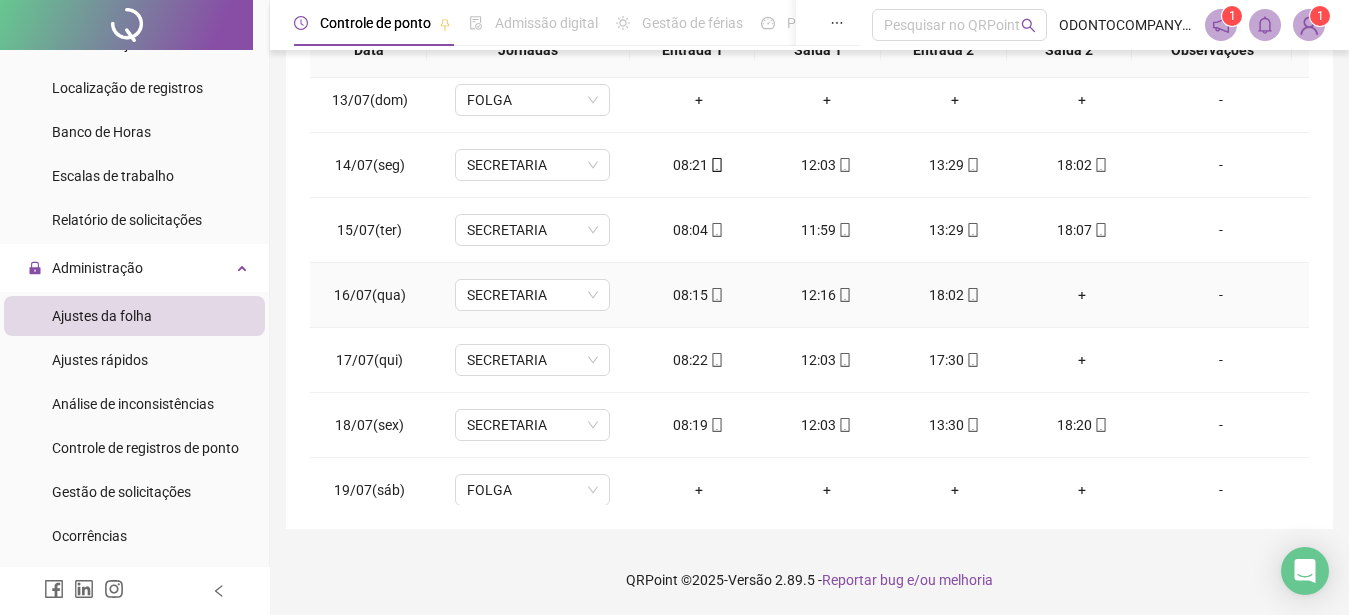 scroll, scrollTop: 0, scrollLeft: 0, axis: both 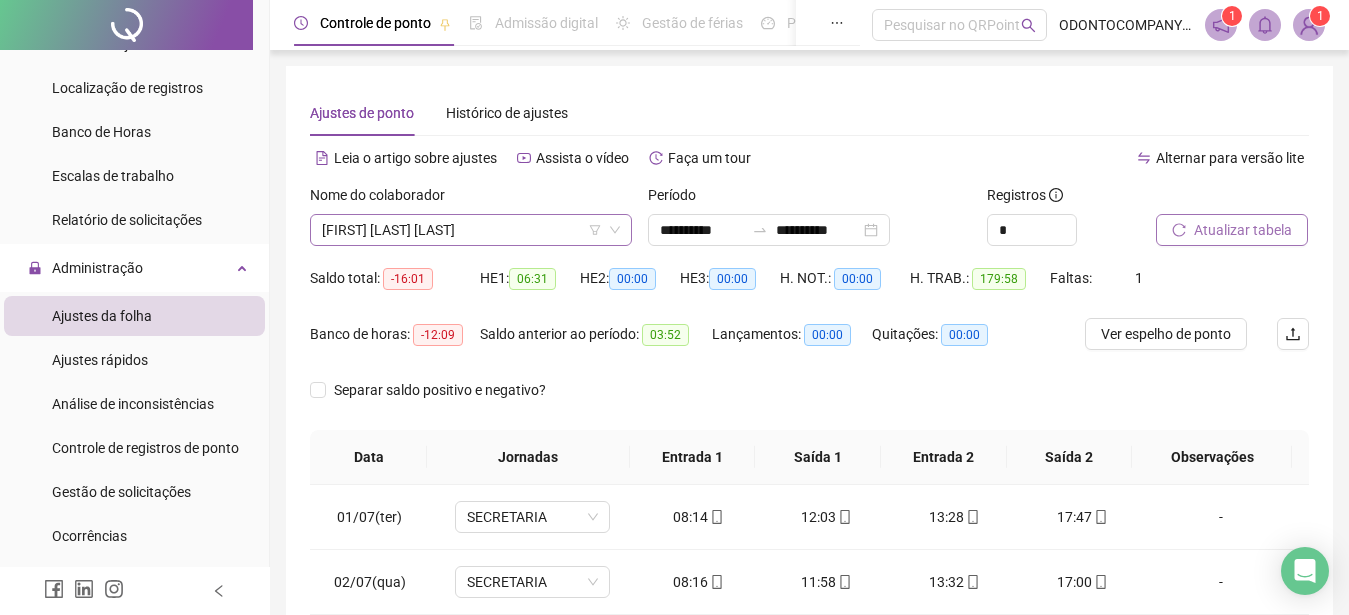 click on "[FIRST] [LAST] [LAST]" at bounding box center [471, 230] 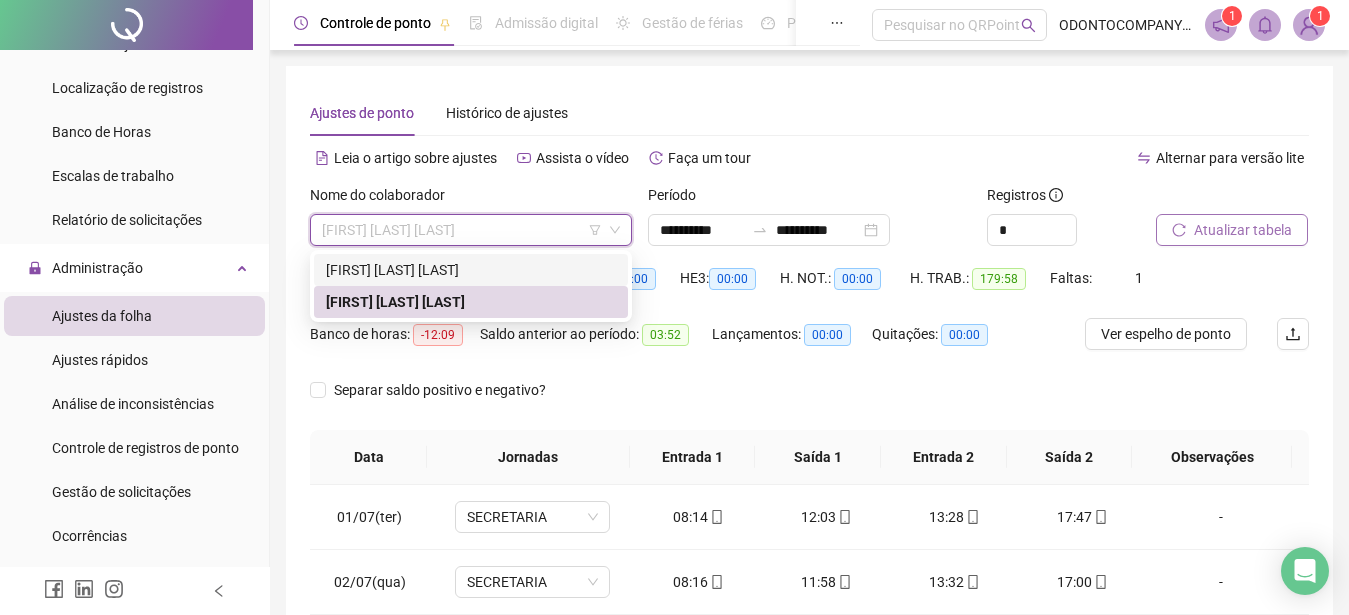 click on "[FIRST] [LAST] [LAST]" at bounding box center (471, 270) 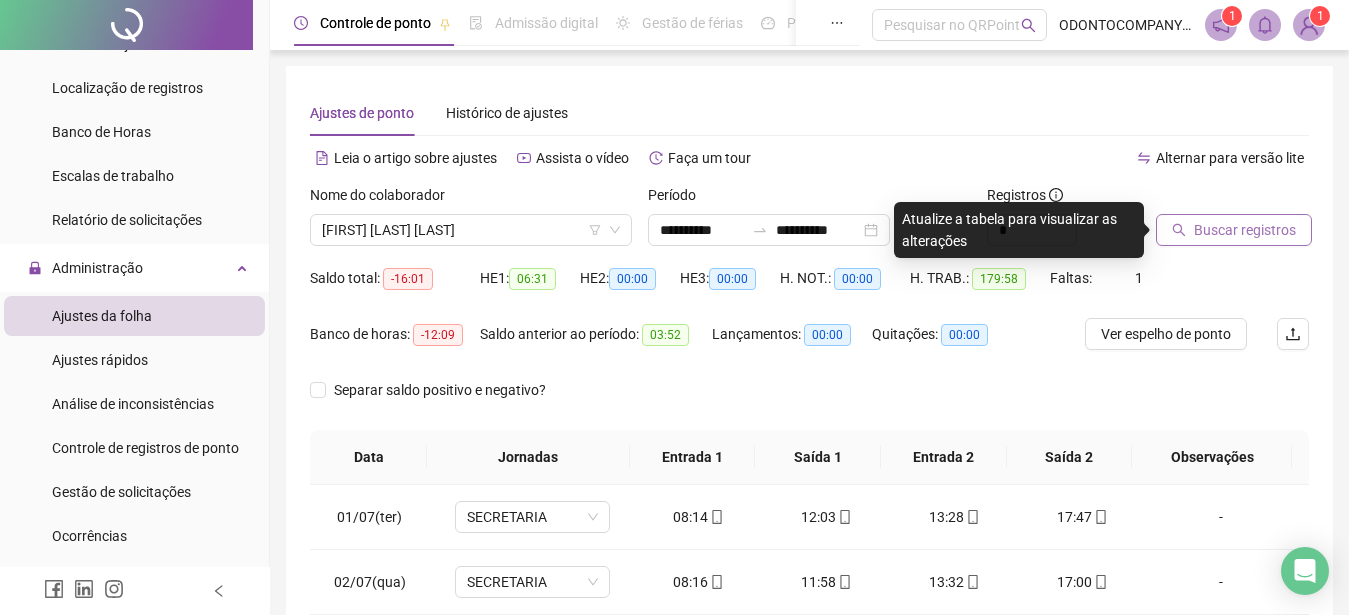 click on "Buscar registros" at bounding box center (1245, 230) 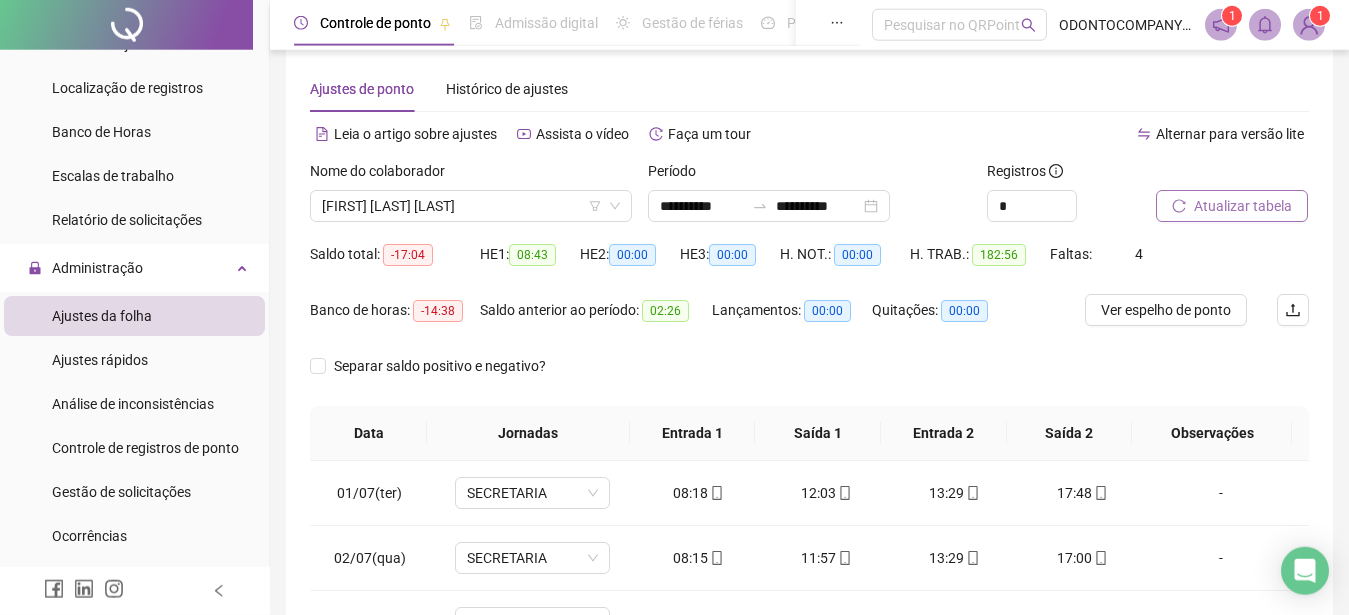 scroll, scrollTop: 102, scrollLeft: 0, axis: vertical 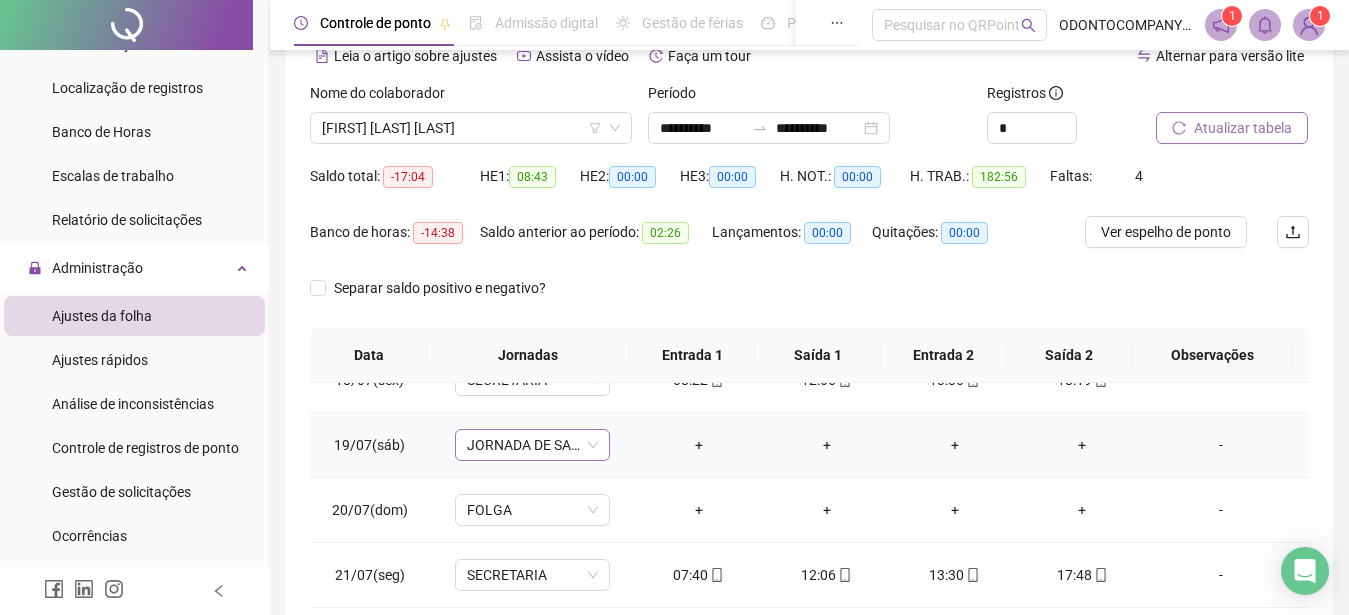 click on "JORNADA DE SABADO 42H" at bounding box center (532, 445) 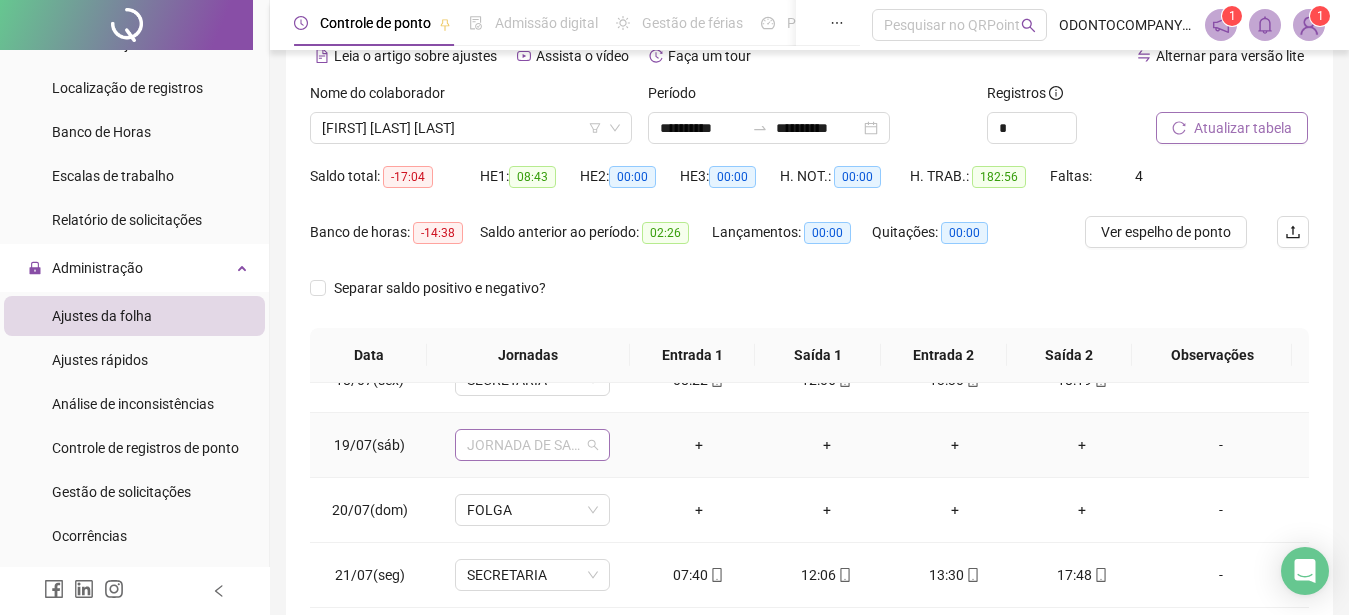 scroll, scrollTop: 342, scrollLeft: 0, axis: vertical 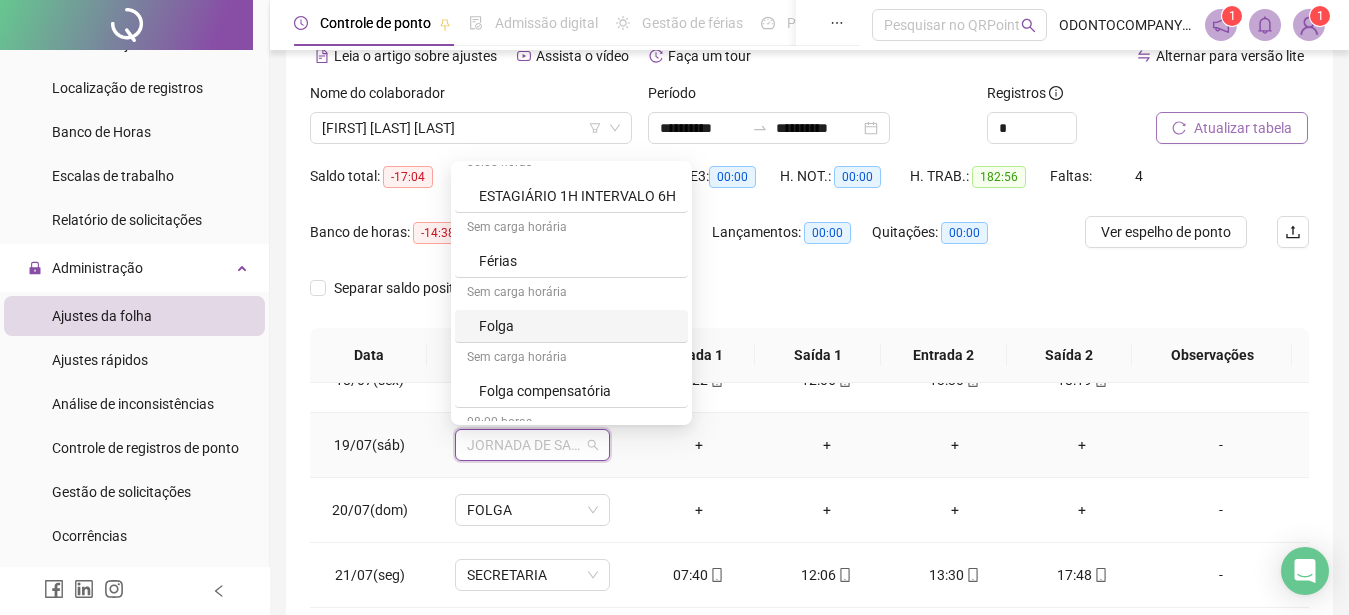 click on "Folga" at bounding box center [577, 326] 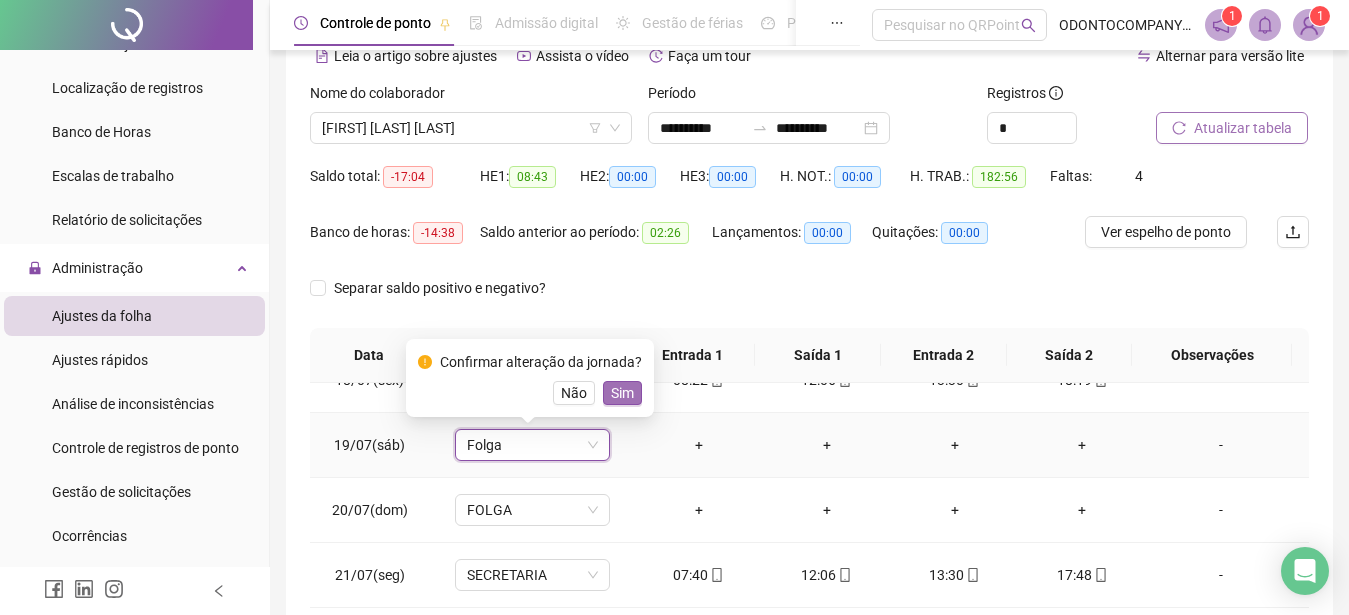 click on "Sim" at bounding box center [622, 393] 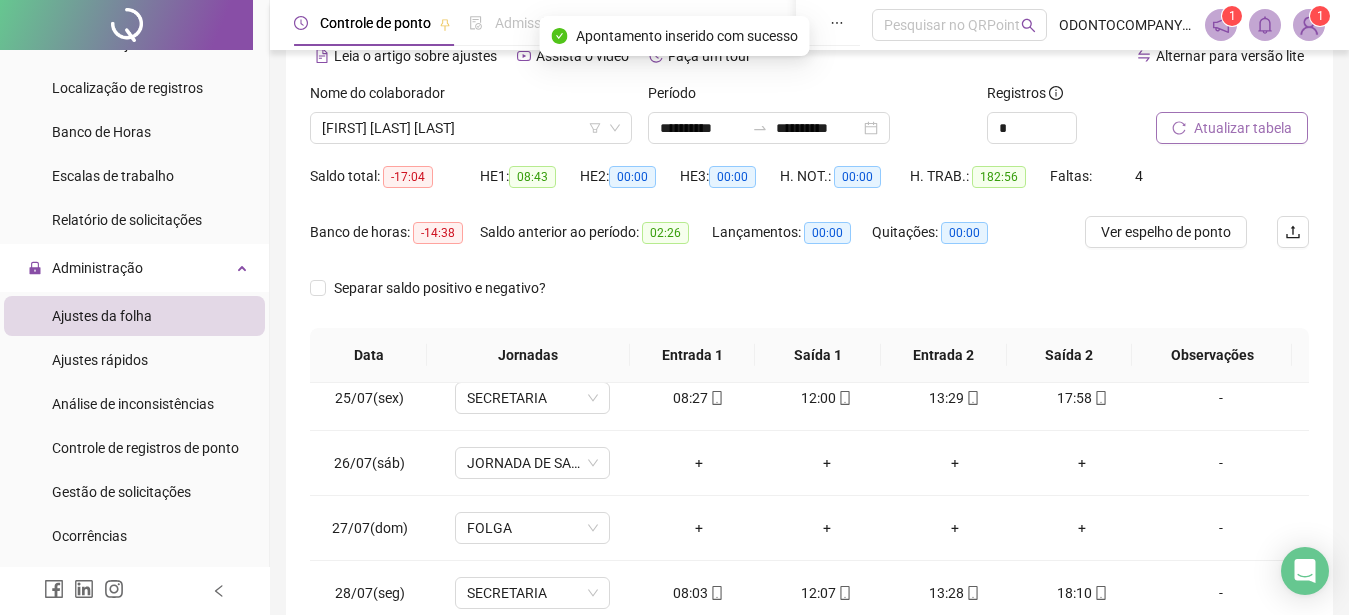 scroll, scrollTop: 1588, scrollLeft: 0, axis: vertical 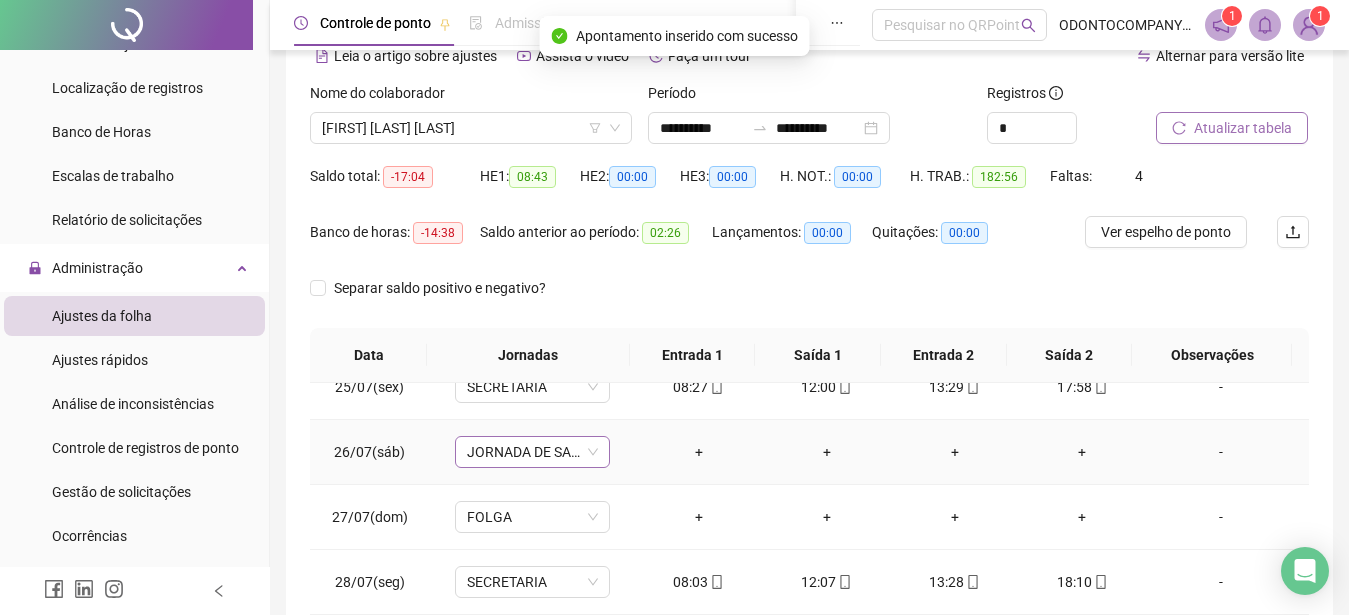 click on "JORNADA DE SABADO 42H" at bounding box center (532, 452) 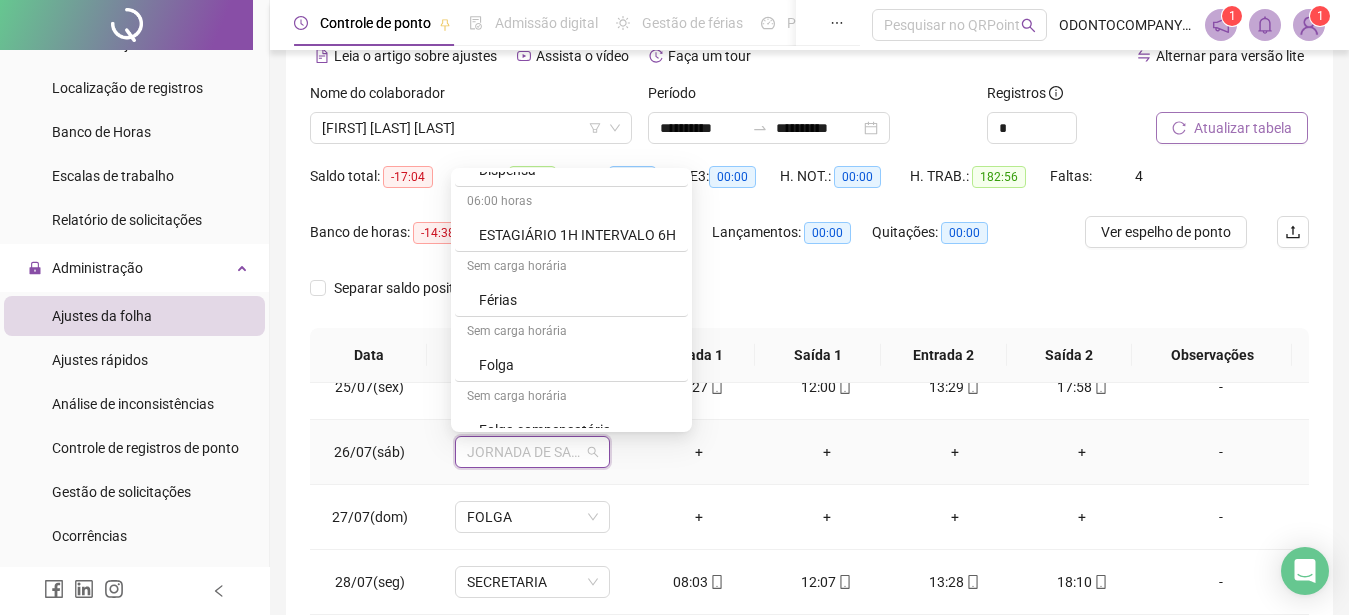 scroll, scrollTop: 342, scrollLeft: 0, axis: vertical 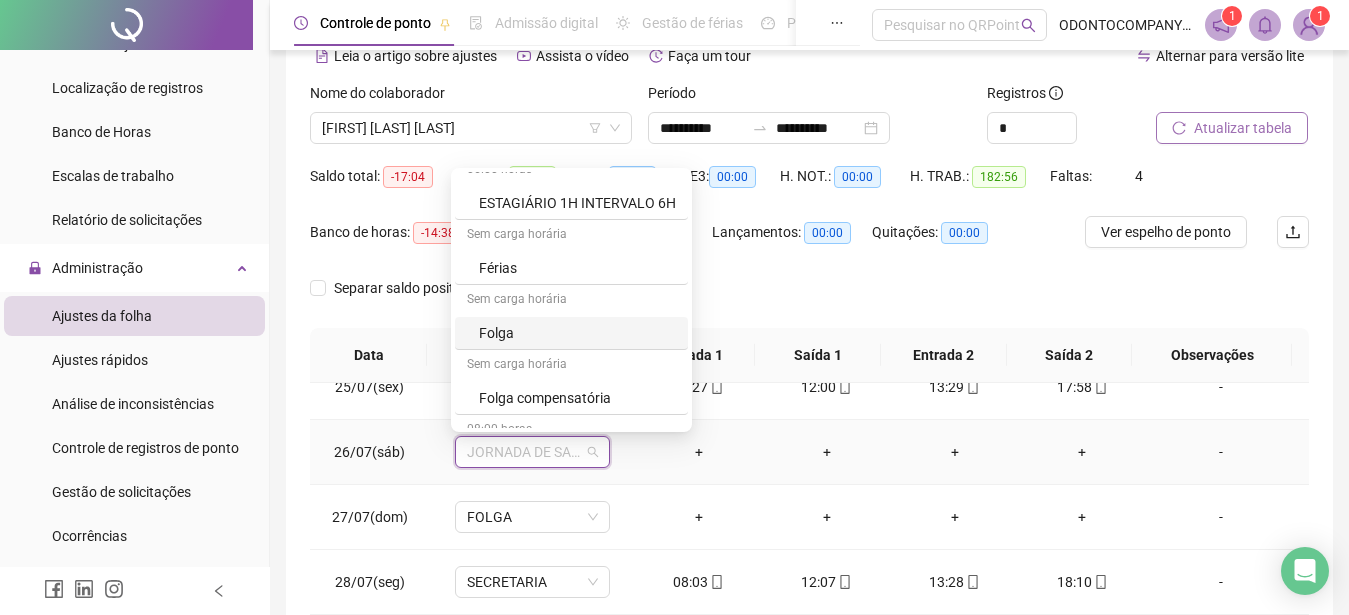 click on "Folga" at bounding box center [577, 333] 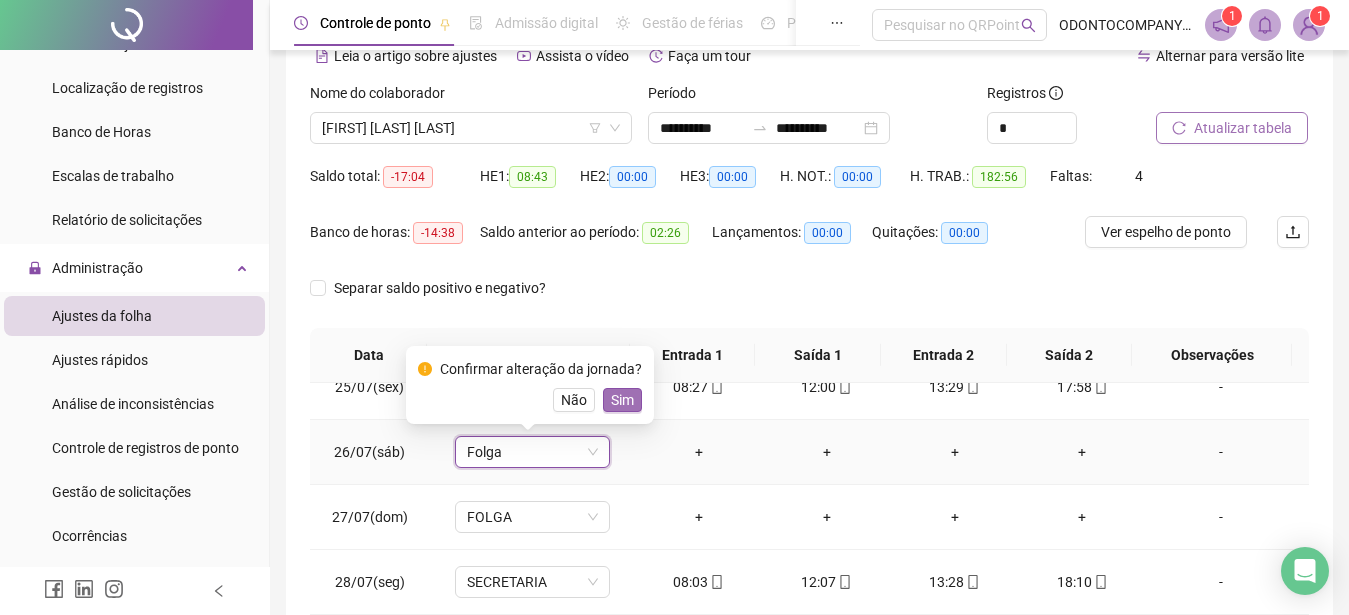 click on "Sim" at bounding box center [622, 400] 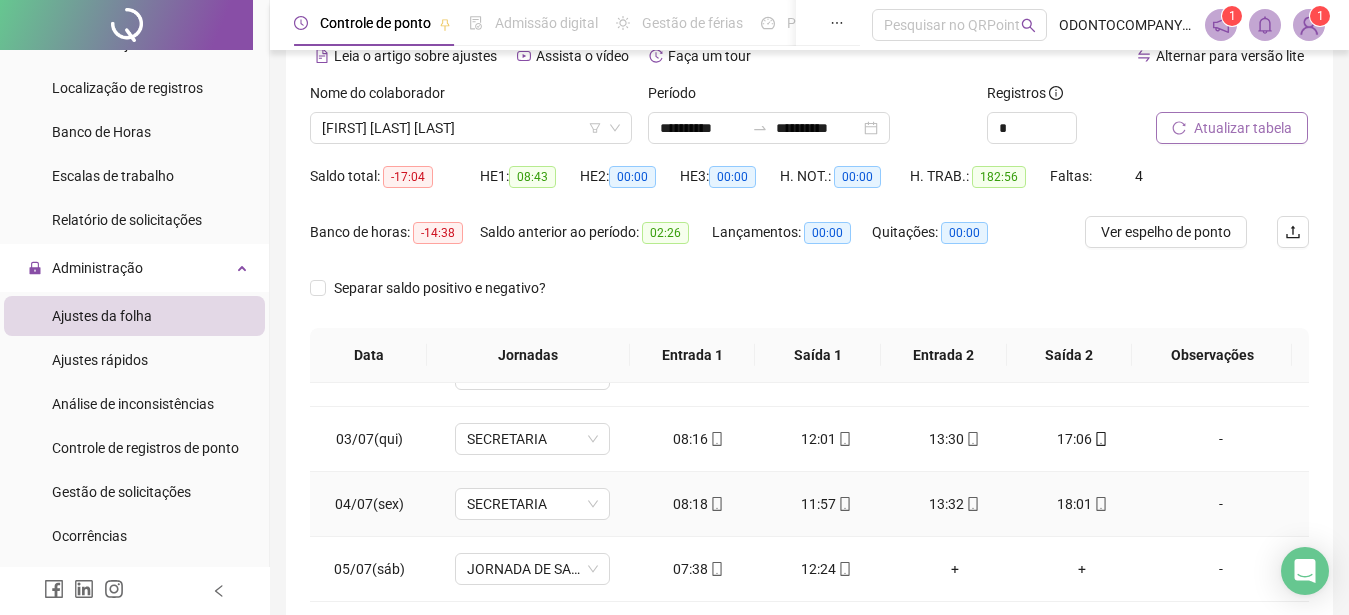 scroll, scrollTop: 0, scrollLeft: 0, axis: both 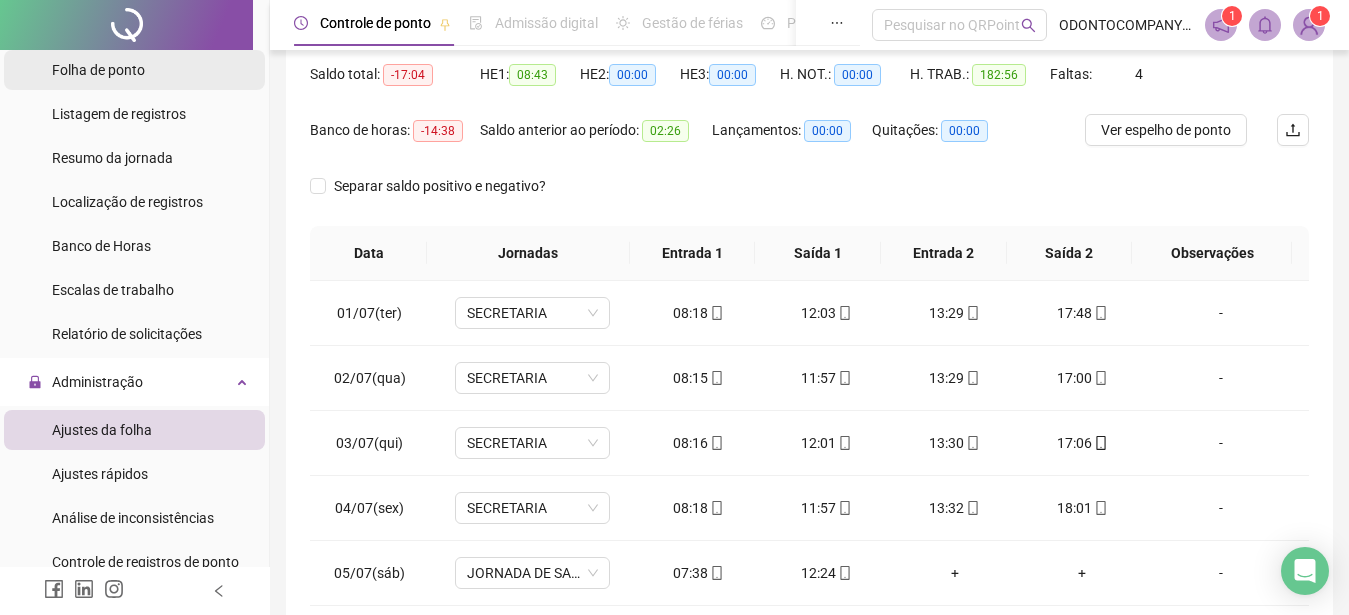 click on "Folha de ponto" at bounding box center (98, 70) 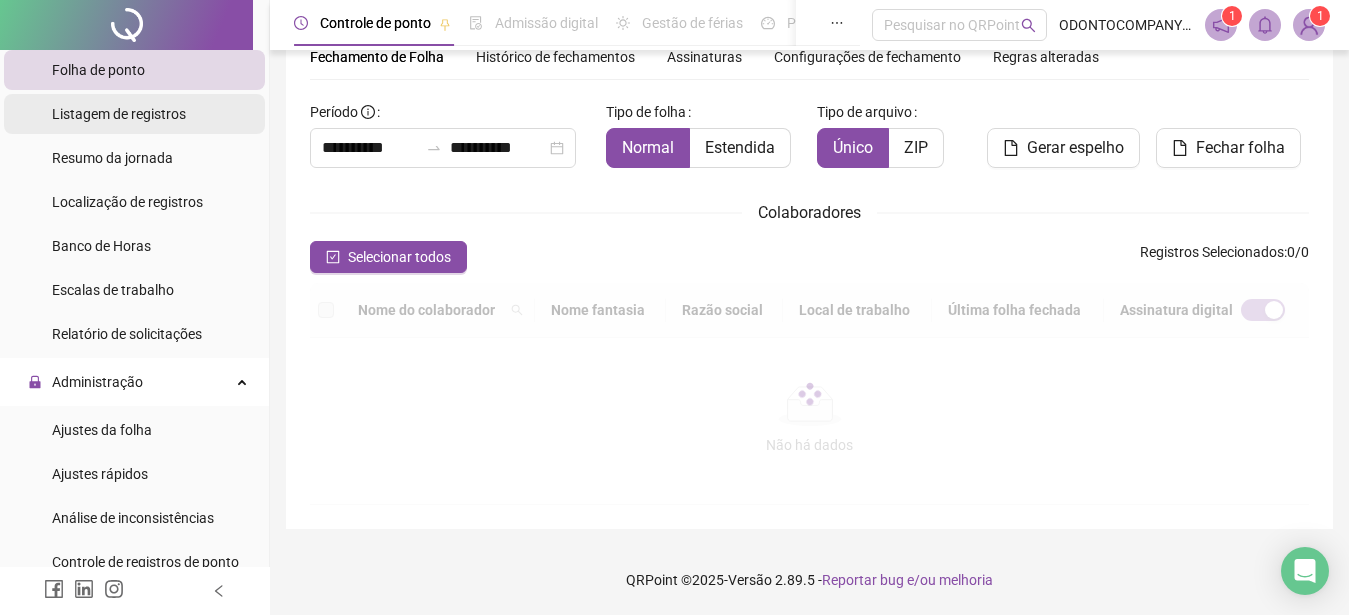 scroll, scrollTop: 102, scrollLeft: 0, axis: vertical 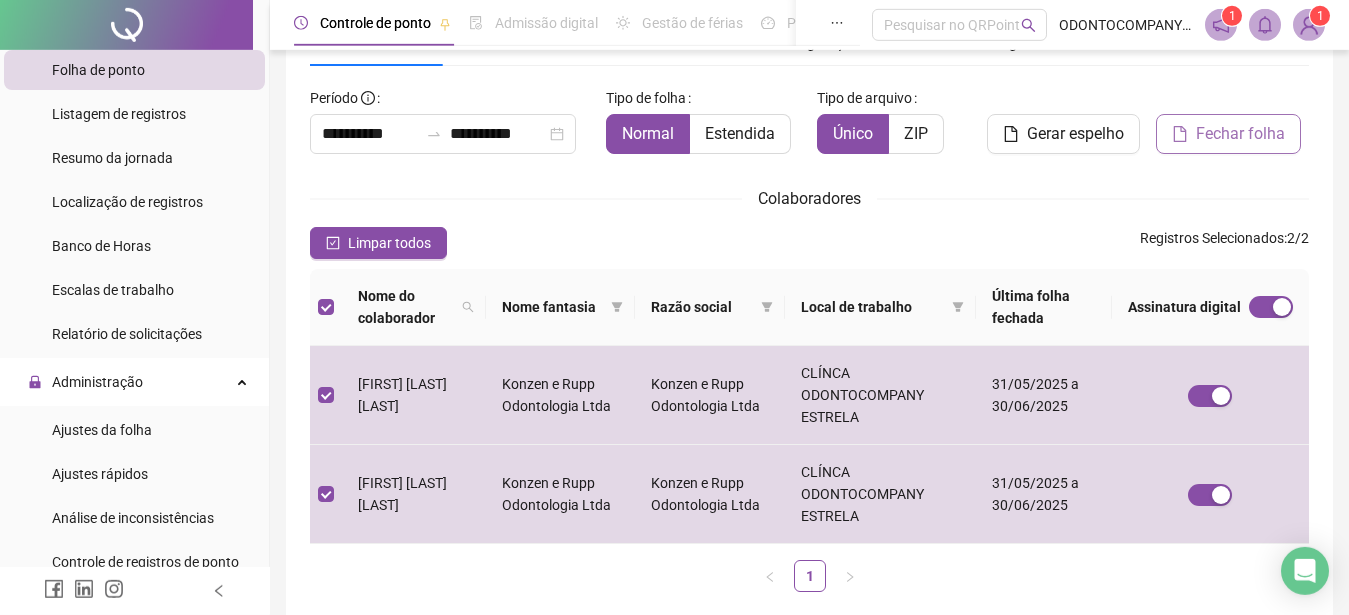 click on "Fechar folha" at bounding box center [1240, 134] 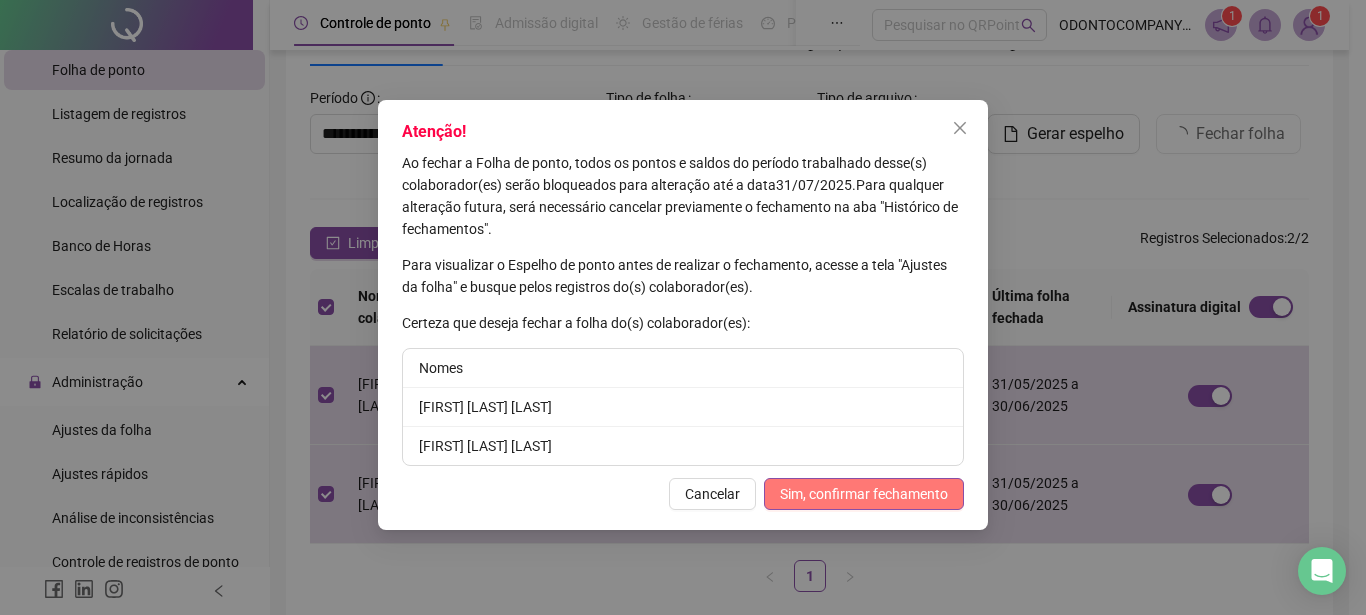 click on "Sim, confirmar fechamento" at bounding box center (864, 494) 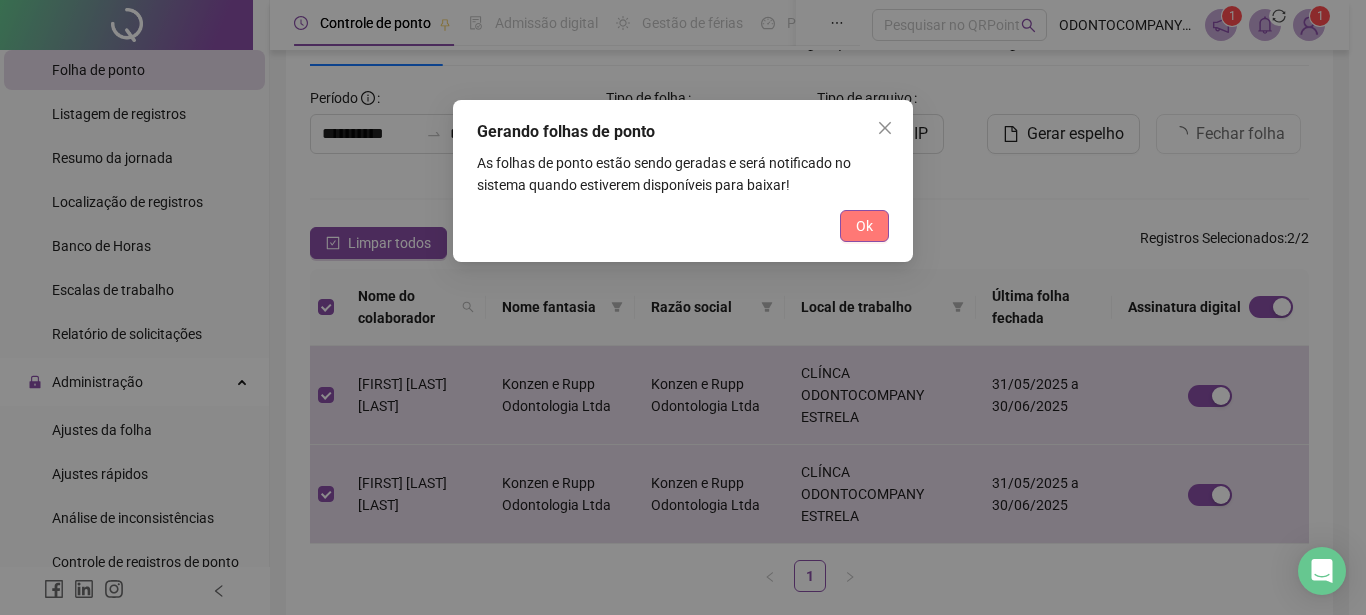 click on "Ok" at bounding box center (864, 226) 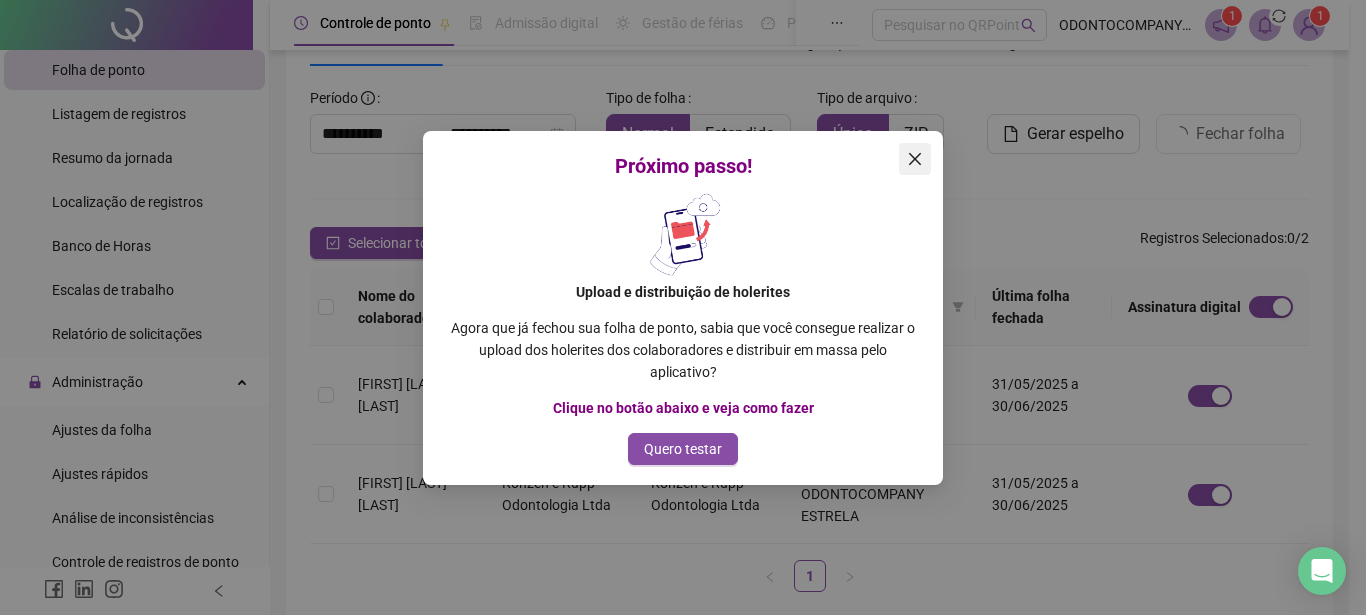 click 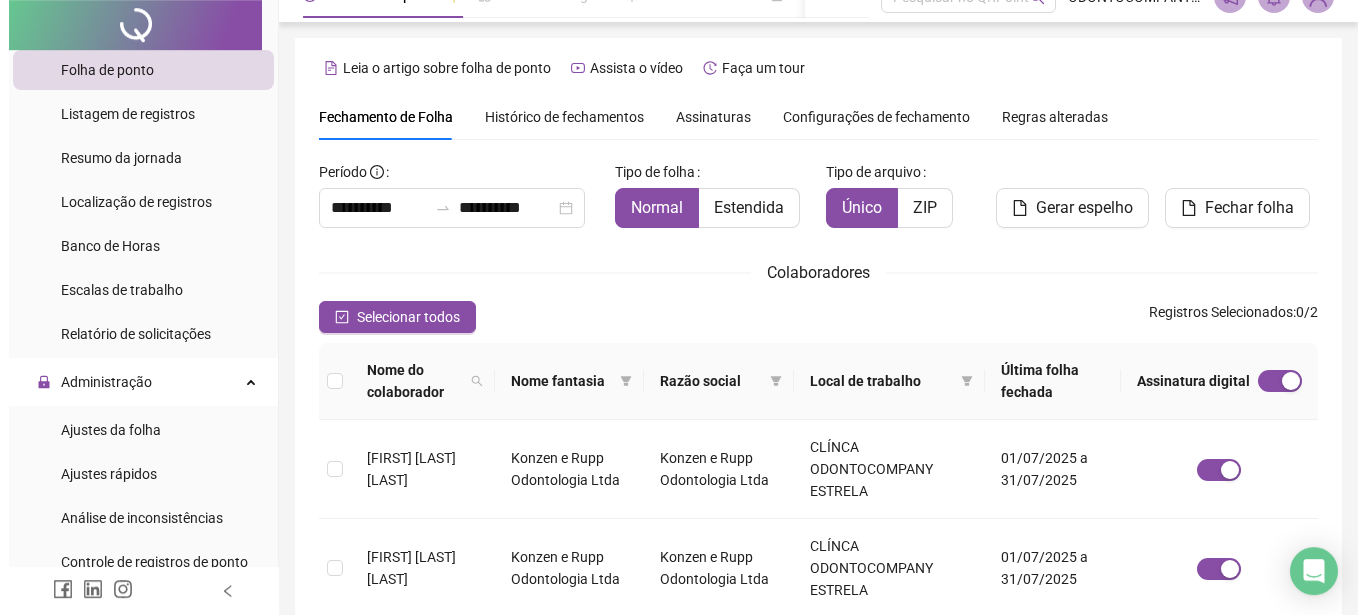 scroll, scrollTop: 0, scrollLeft: 0, axis: both 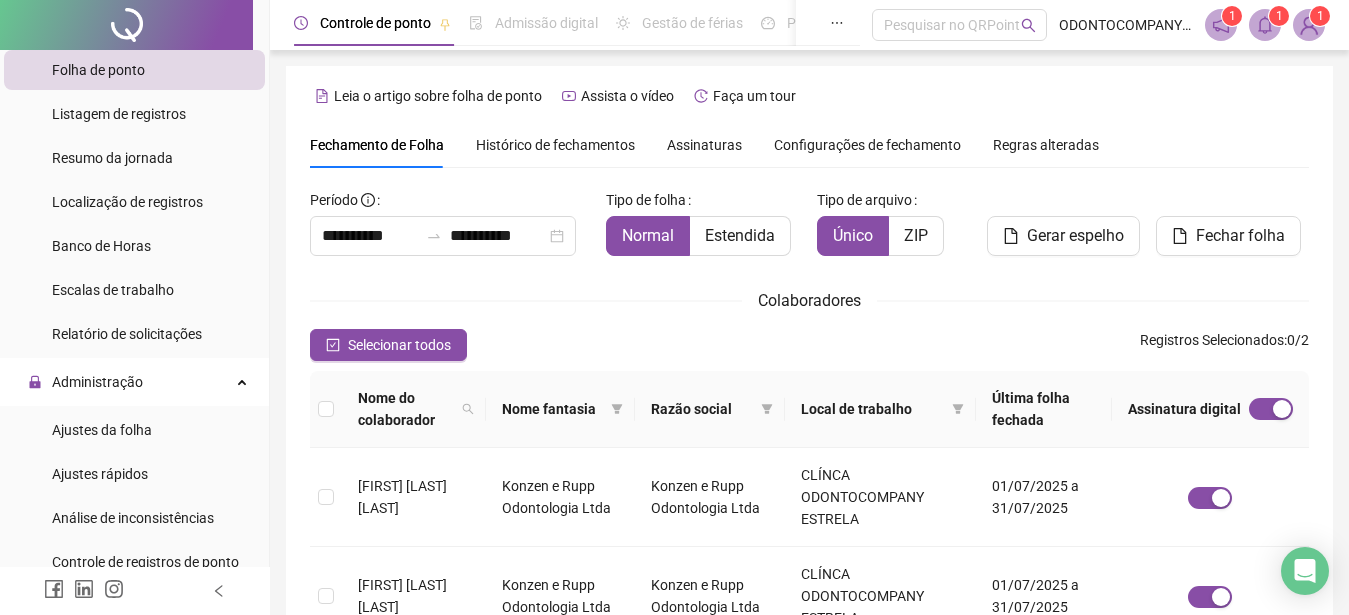 click on "Histórico de fechamentos" at bounding box center [555, 145] 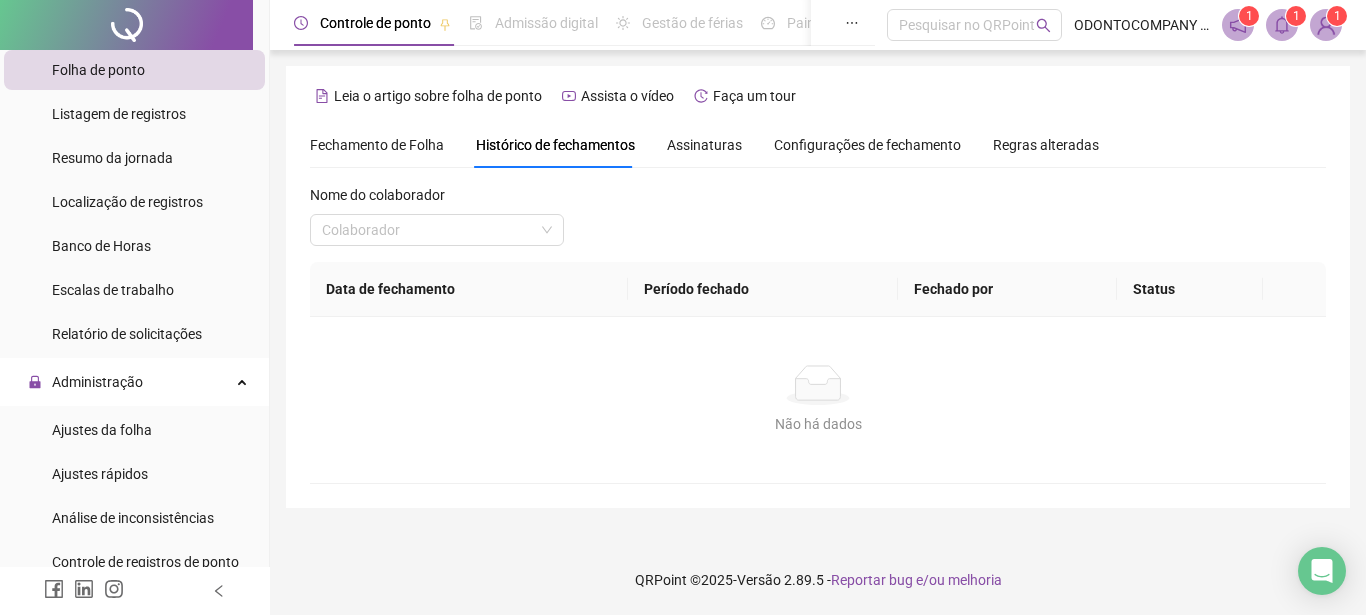 scroll, scrollTop: 0, scrollLeft: 0, axis: both 